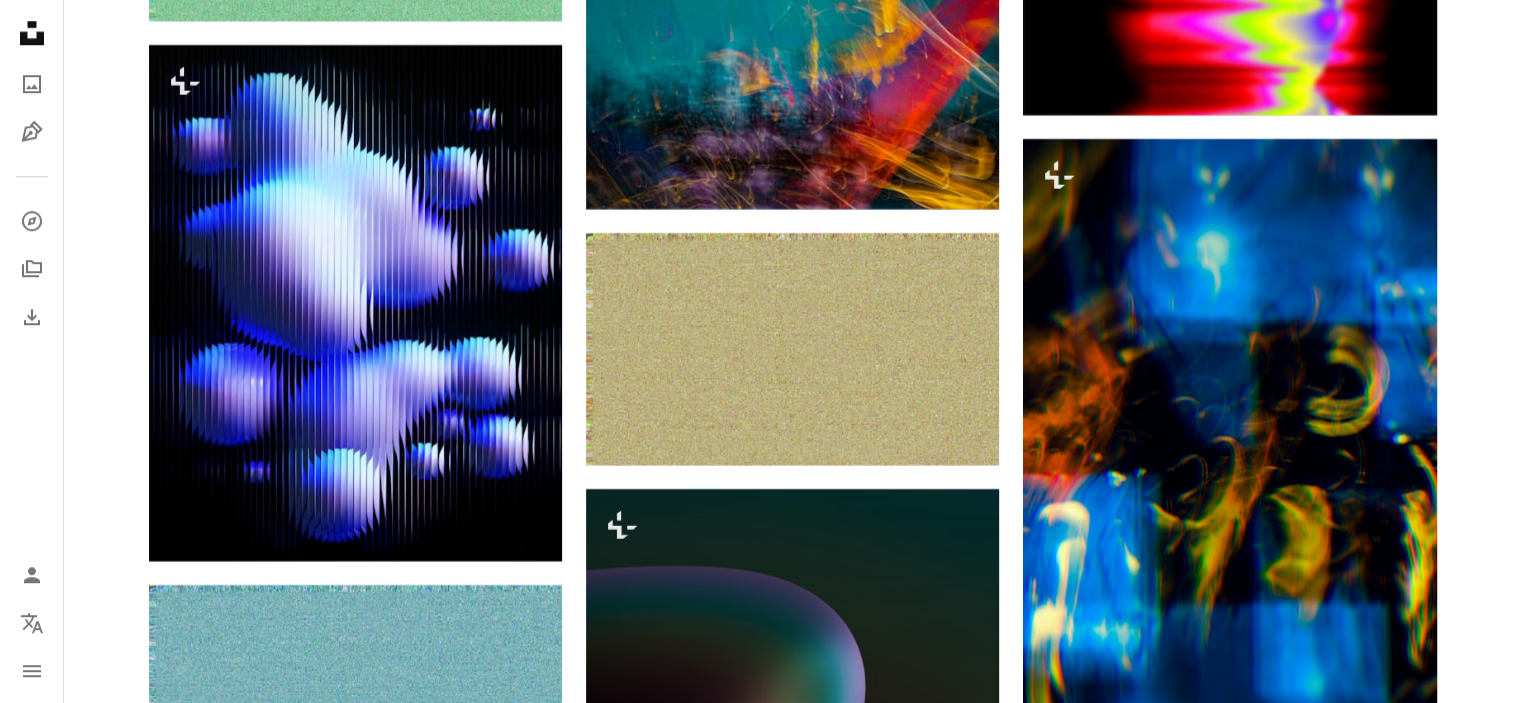 scroll, scrollTop: 0, scrollLeft: 0, axis: both 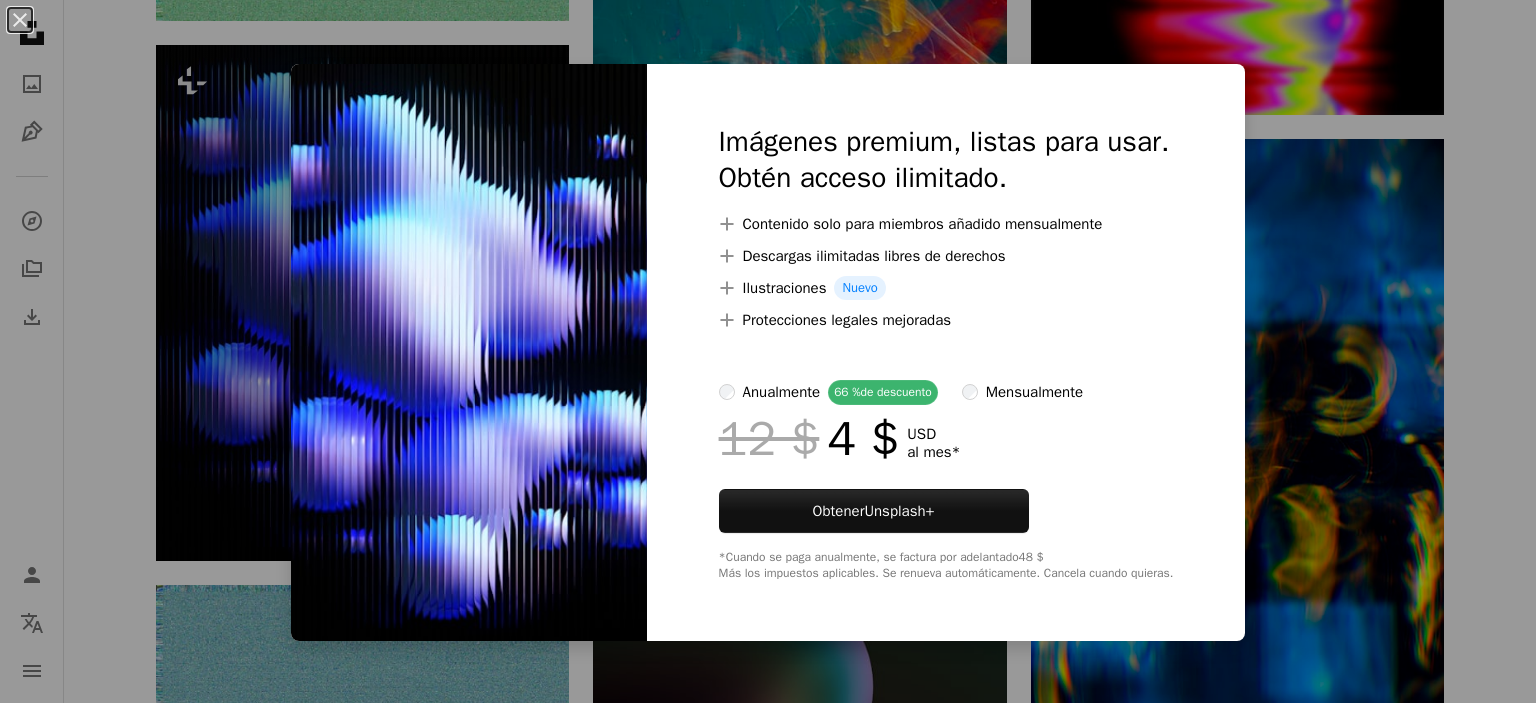 click on "An X shape Imágenes premium, listas para usar. Obtén acceso ilimitado. A plus sign Contenido solo para miembros añadido mensualmente A plus sign Descargas ilimitadas libres de derechos A plus sign Ilustraciones  Nuevo A plus sign Protecciones legales mejoradas anualmente 66 %  de descuento mensualmente 12 $   4 $ USD al mes * Obtener  Unsplash+ *Cuando se paga anualmente, se factura por adelantado  48 $ Más los impuestos aplicables. Se renueva automáticamente. Cancela cuando quieras." at bounding box center (768, 351) 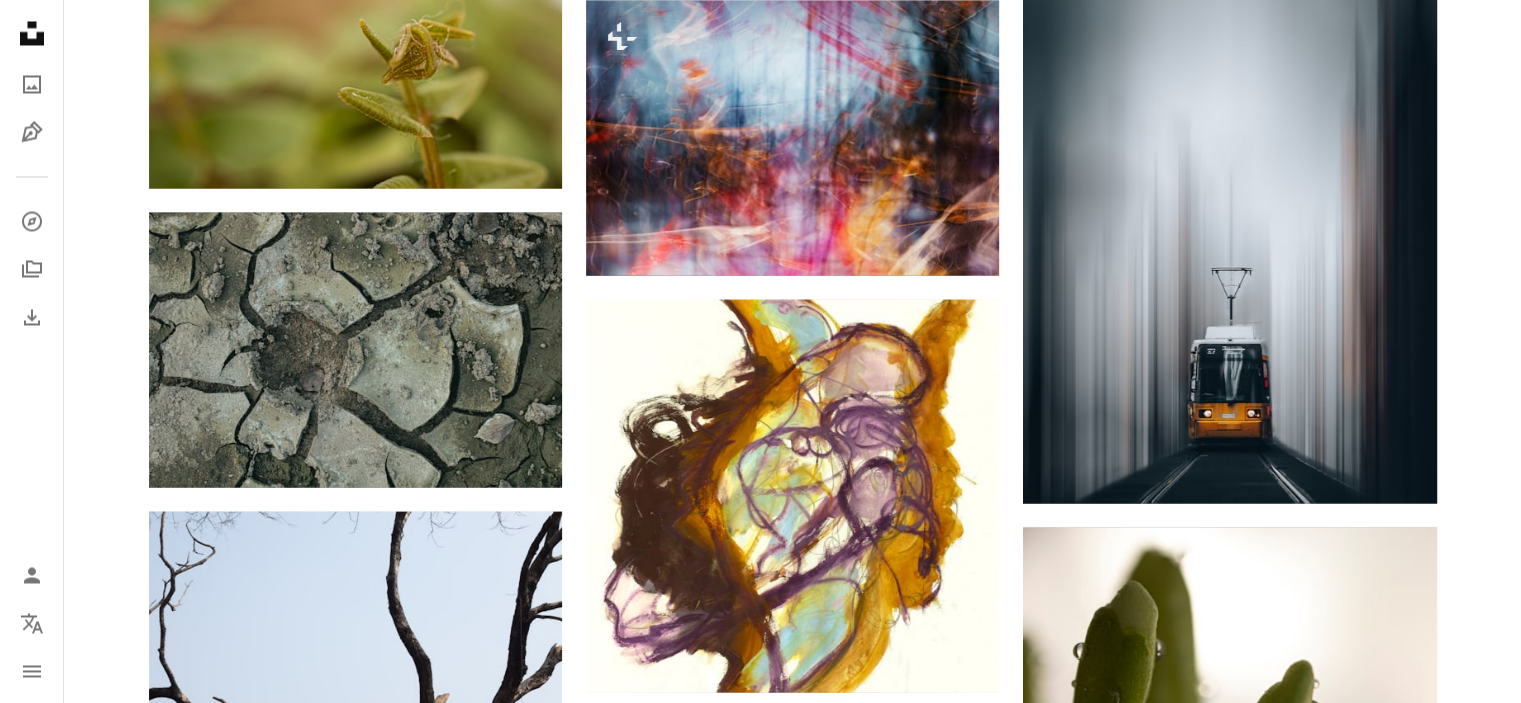 scroll, scrollTop: 35519, scrollLeft: 0, axis: vertical 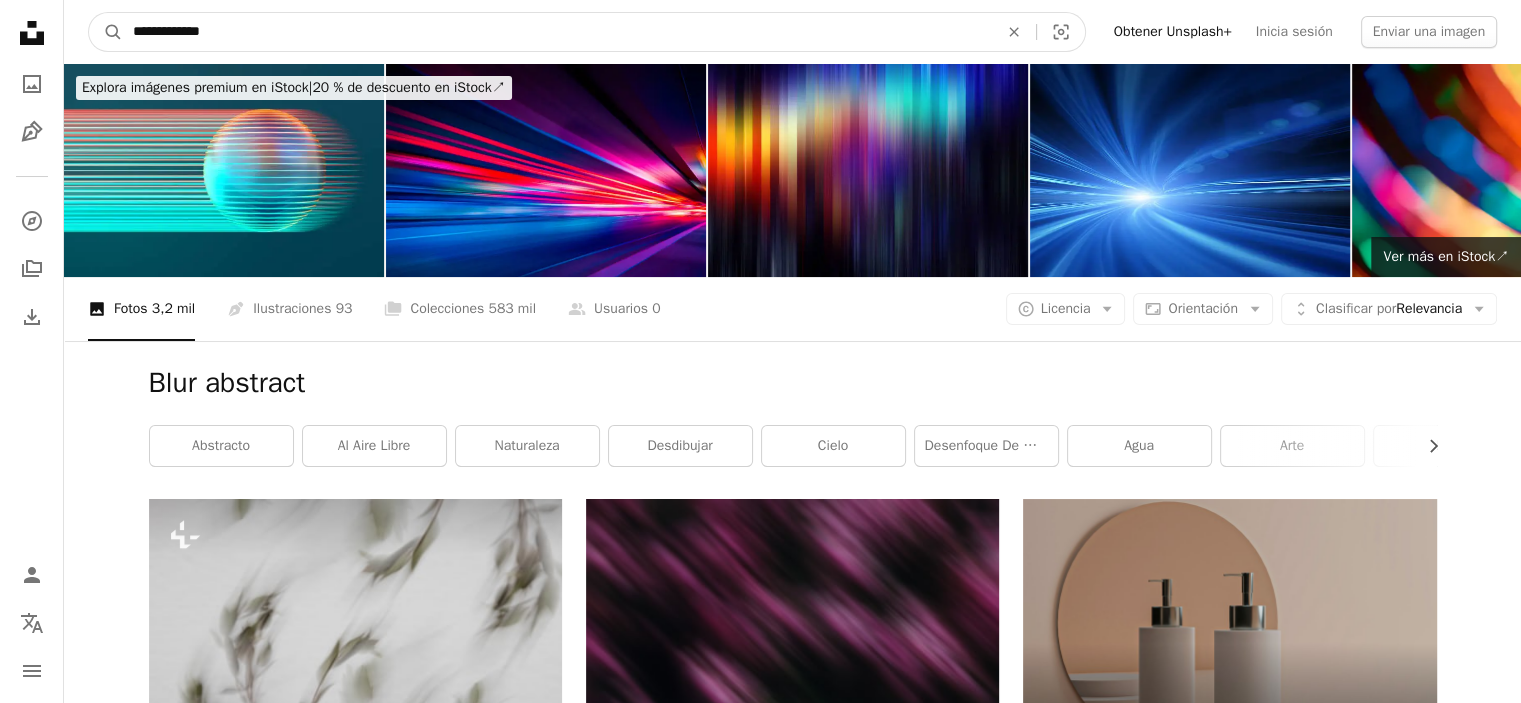 drag, startPoint x: 246, startPoint y: 32, endPoint x: 0, endPoint y: -5, distance: 248.76695 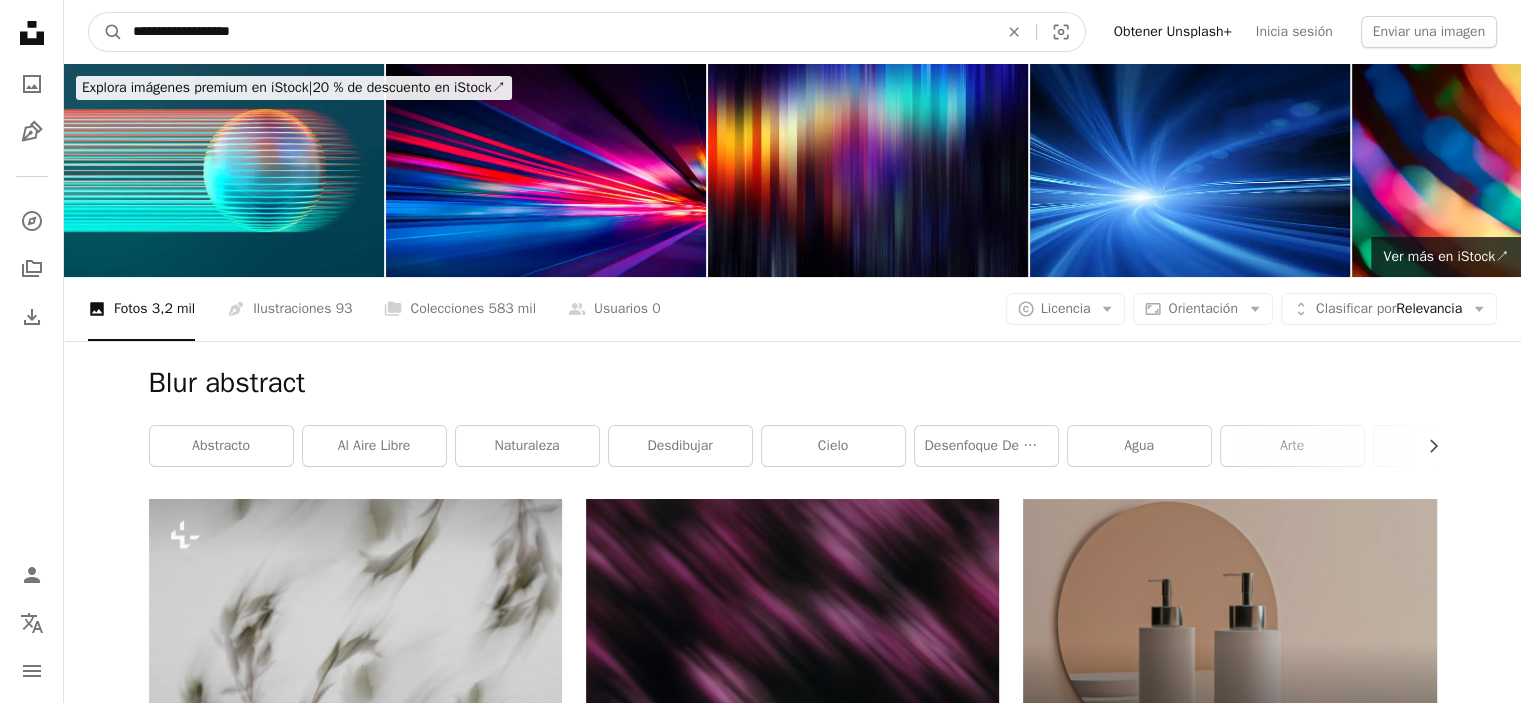 type on "**********" 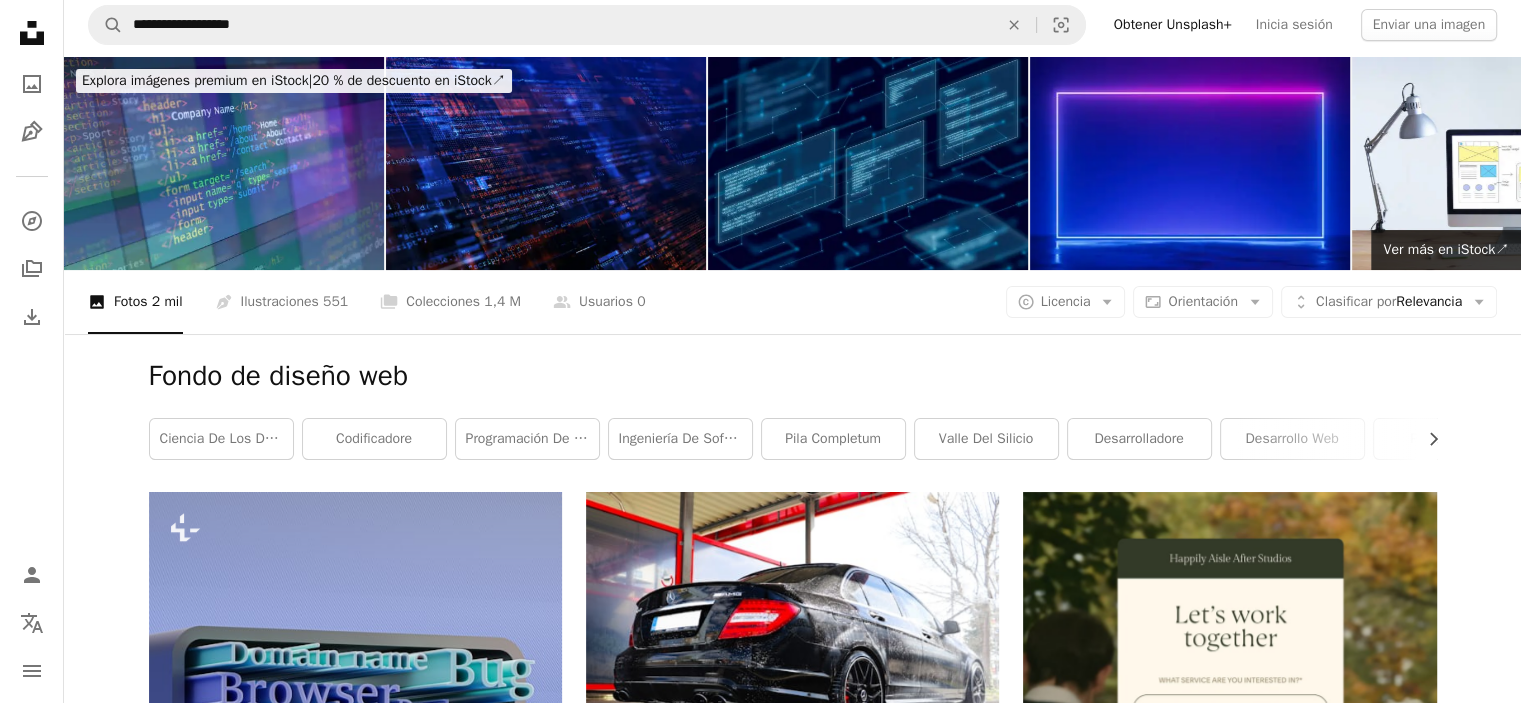 scroll, scrollTop: 0, scrollLeft: 0, axis: both 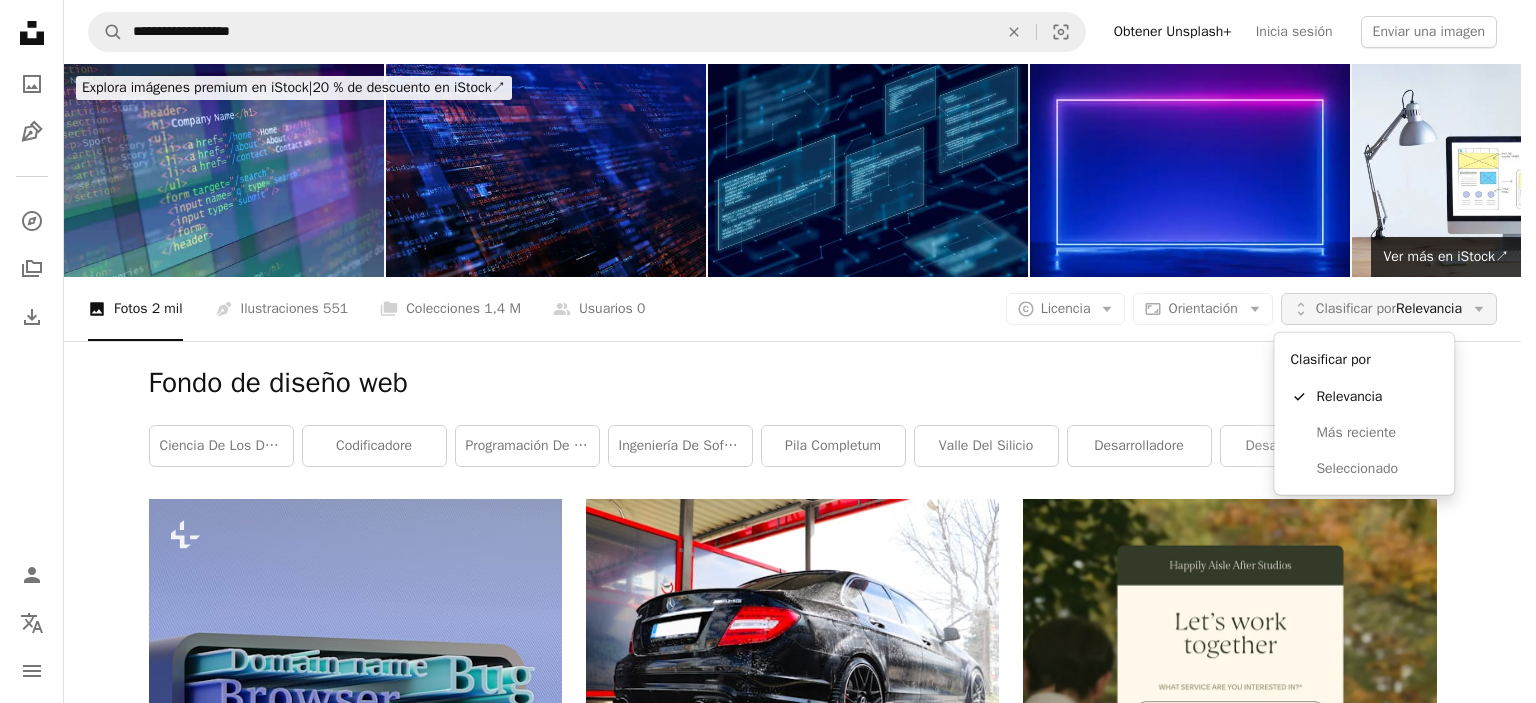 click on "Unfold Clasificar por  Relevancia Arrow down" at bounding box center [1389, 309] 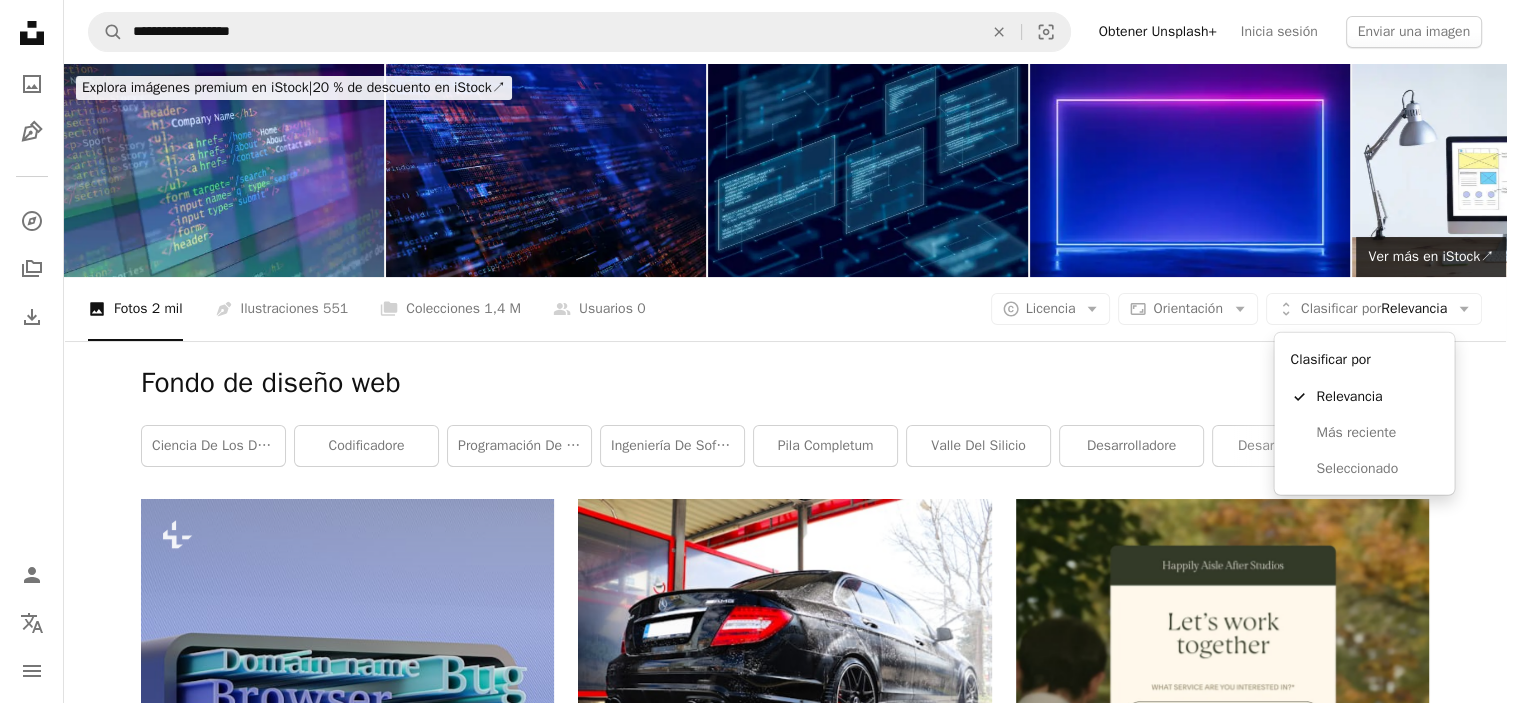 click on "[FIRST] [LAST]" at bounding box center [753, 351] 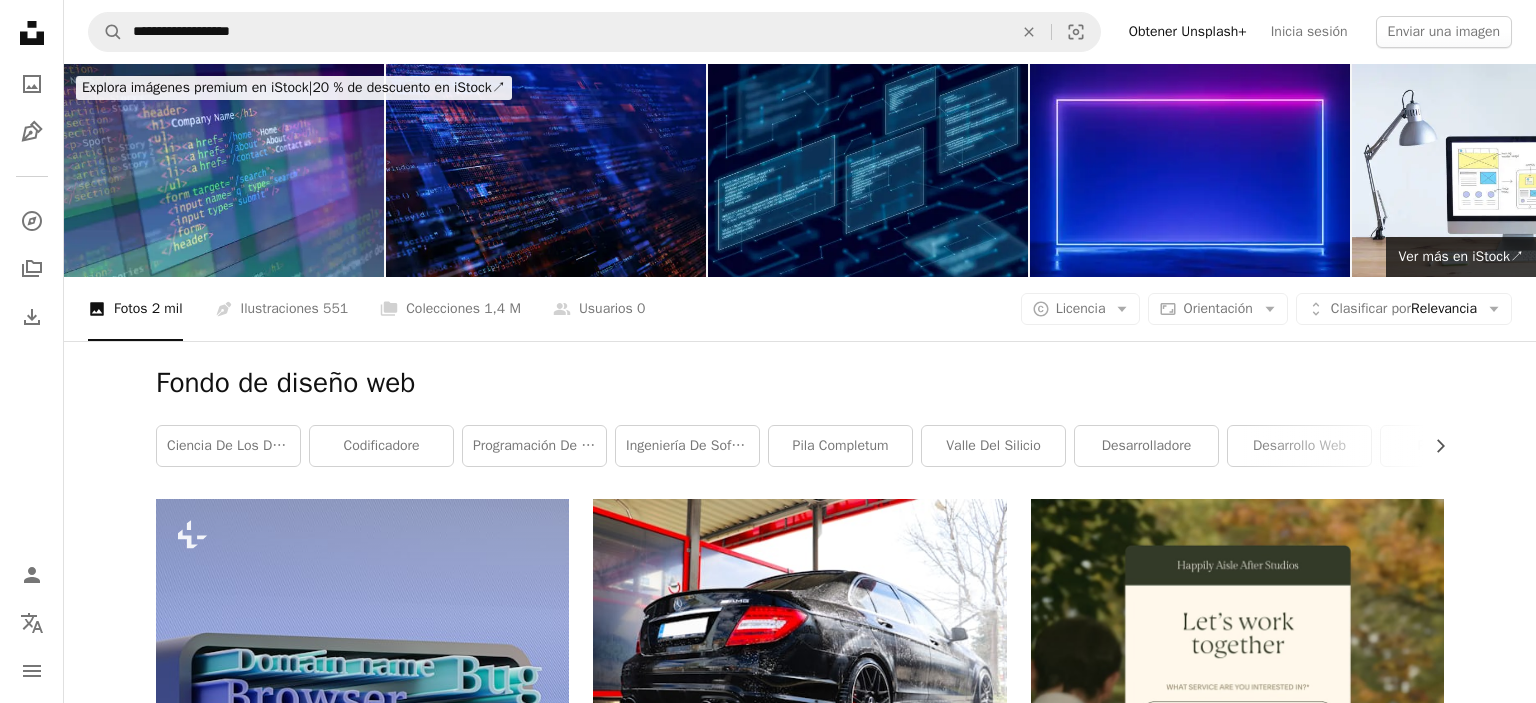 click on "Arrow down" 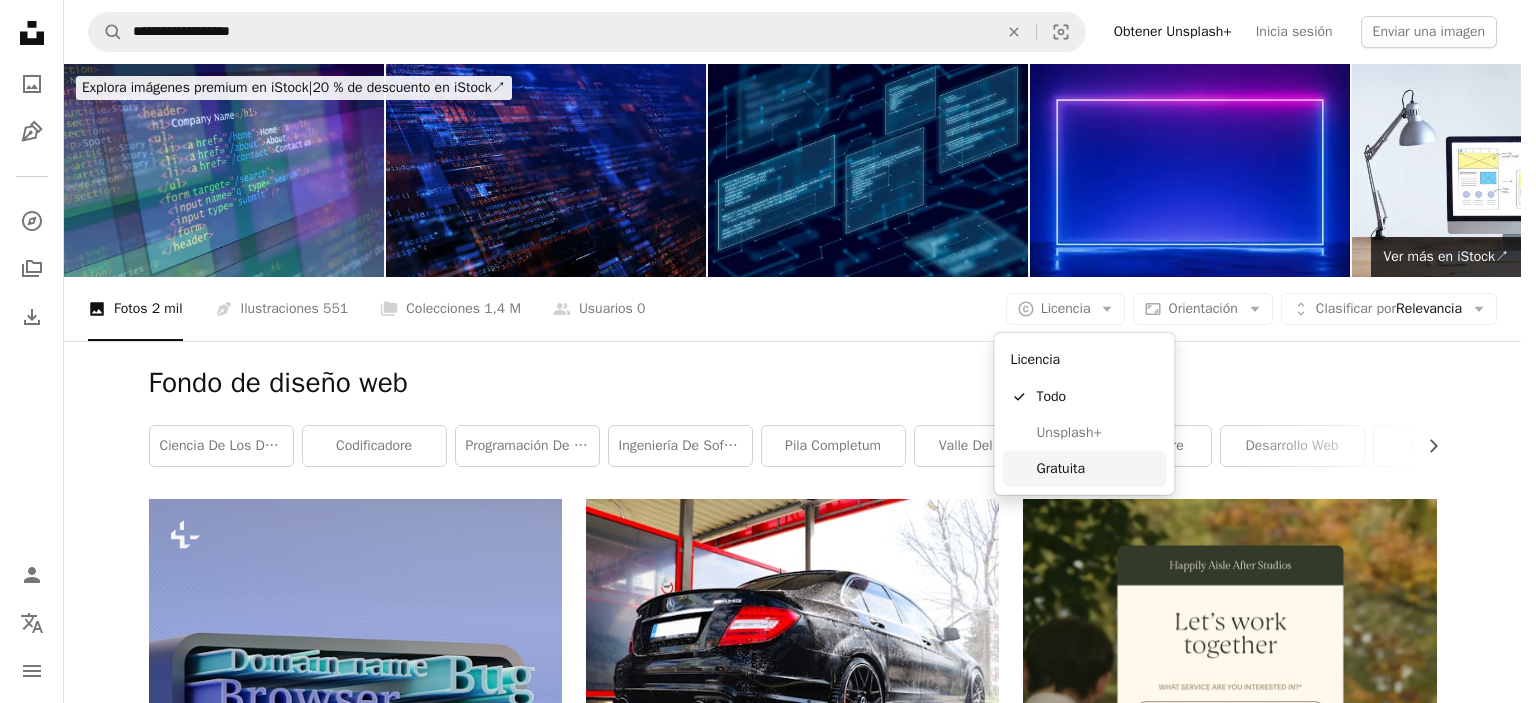 click on "Gratuita" at bounding box center (1084, 469) 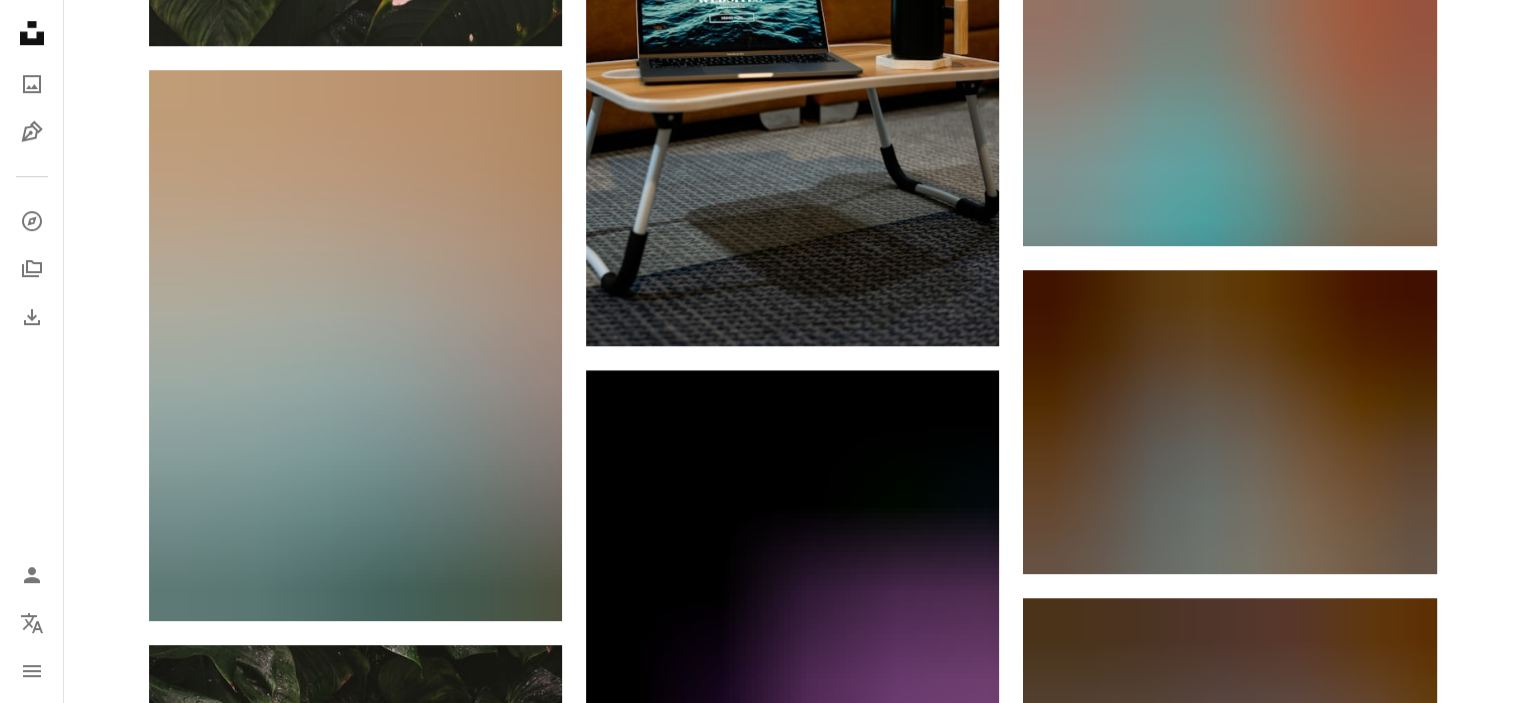 scroll, scrollTop: 1193, scrollLeft: 0, axis: vertical 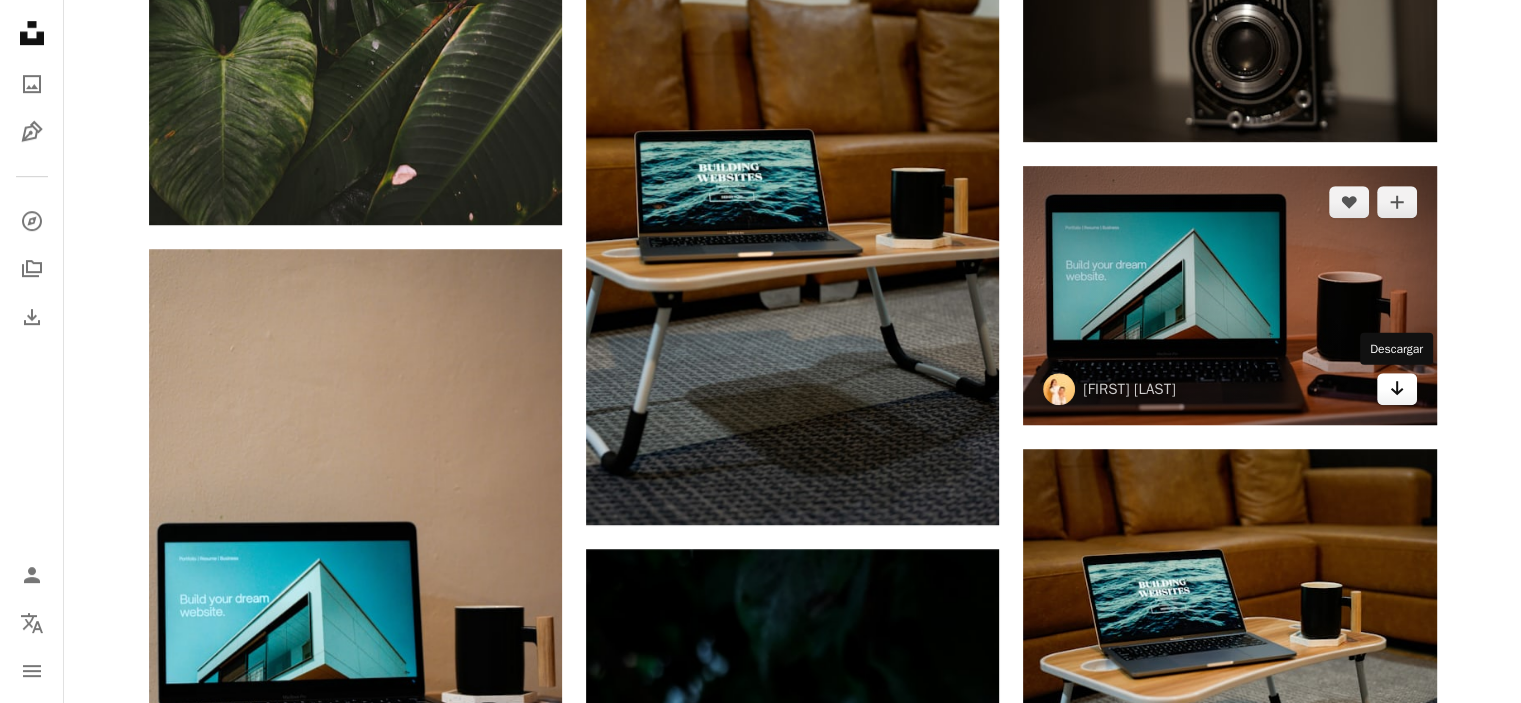 click on "Arrow pointing down" 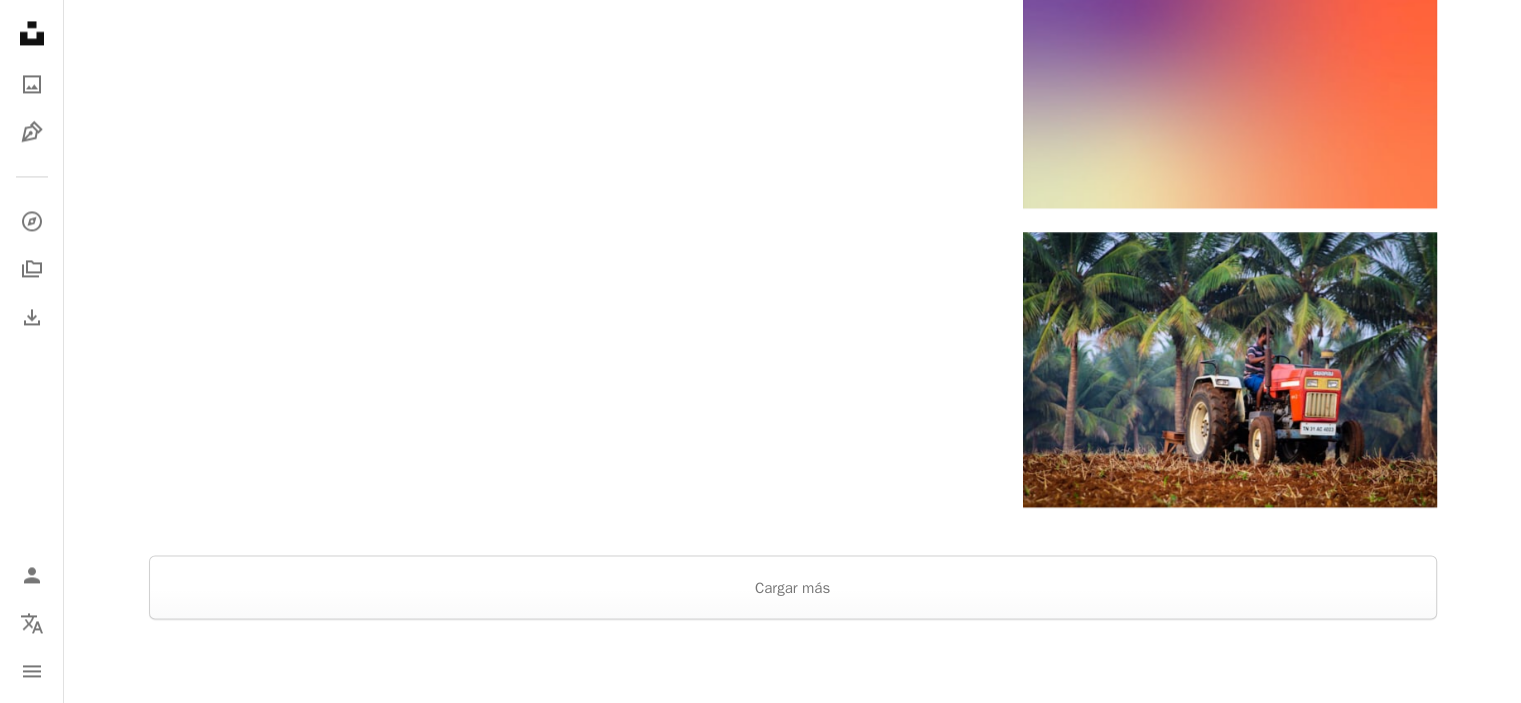 scroll, scrollTop: 3242, scrollLeft: 0, axis: vertical 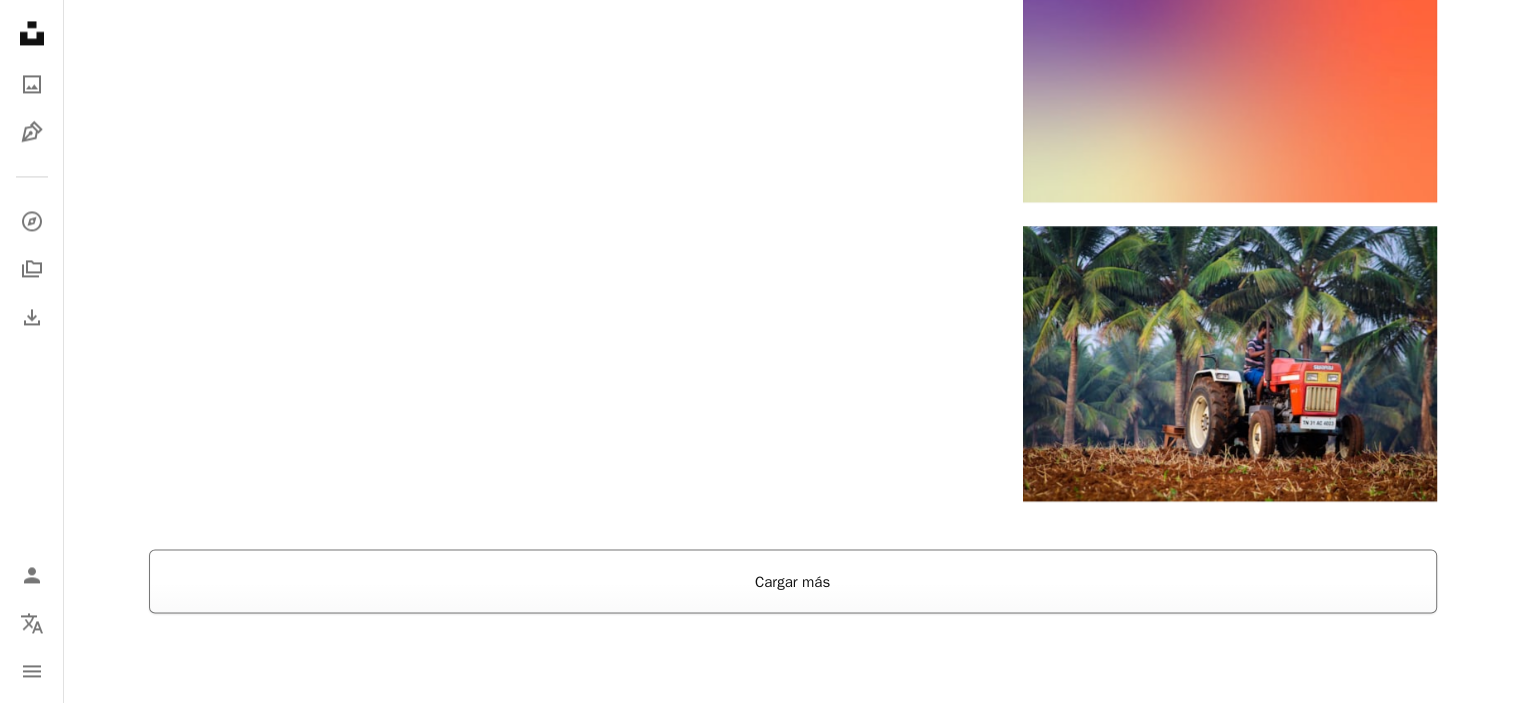click on "Cargar más" at bounding box center (793, 581) 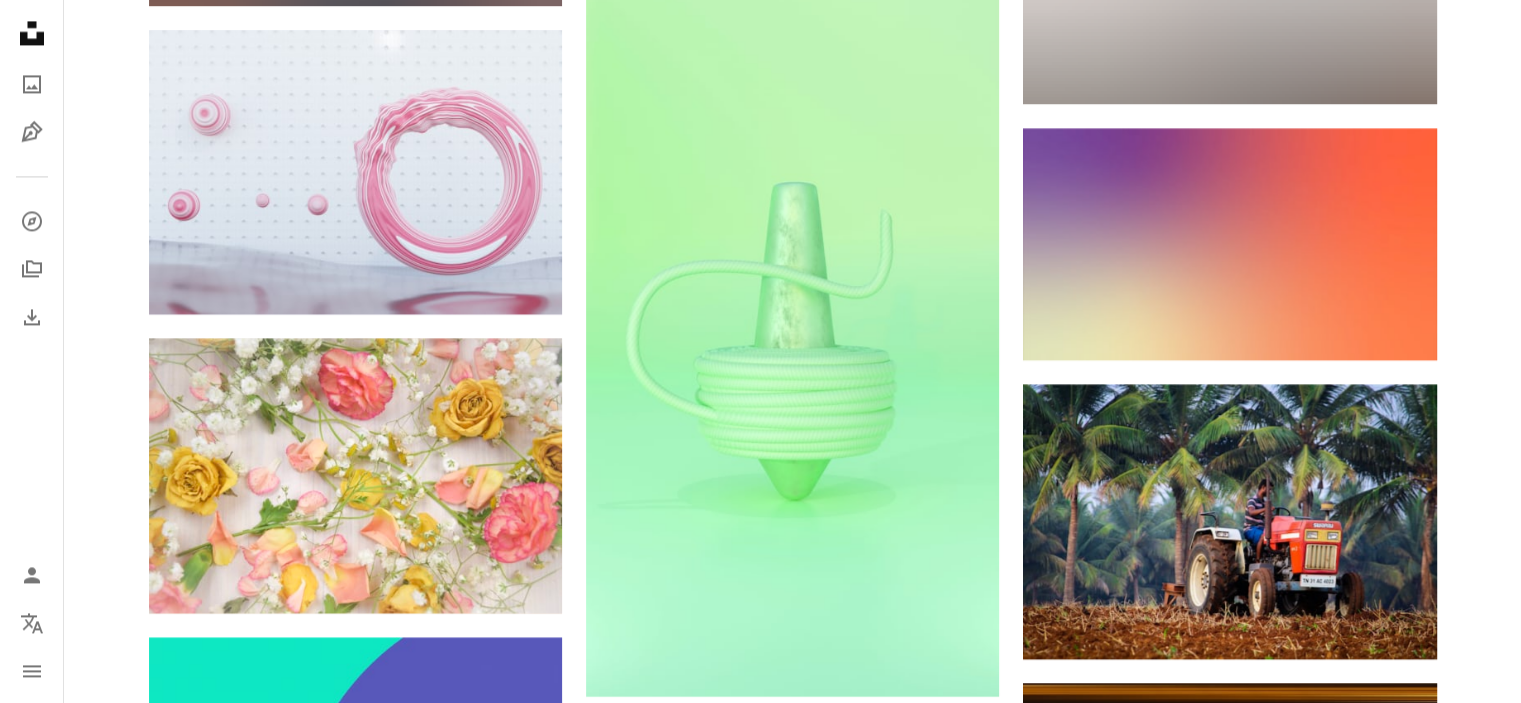 scroll, scrollTop: 3070, scrollLeft: 0, axis: vertical 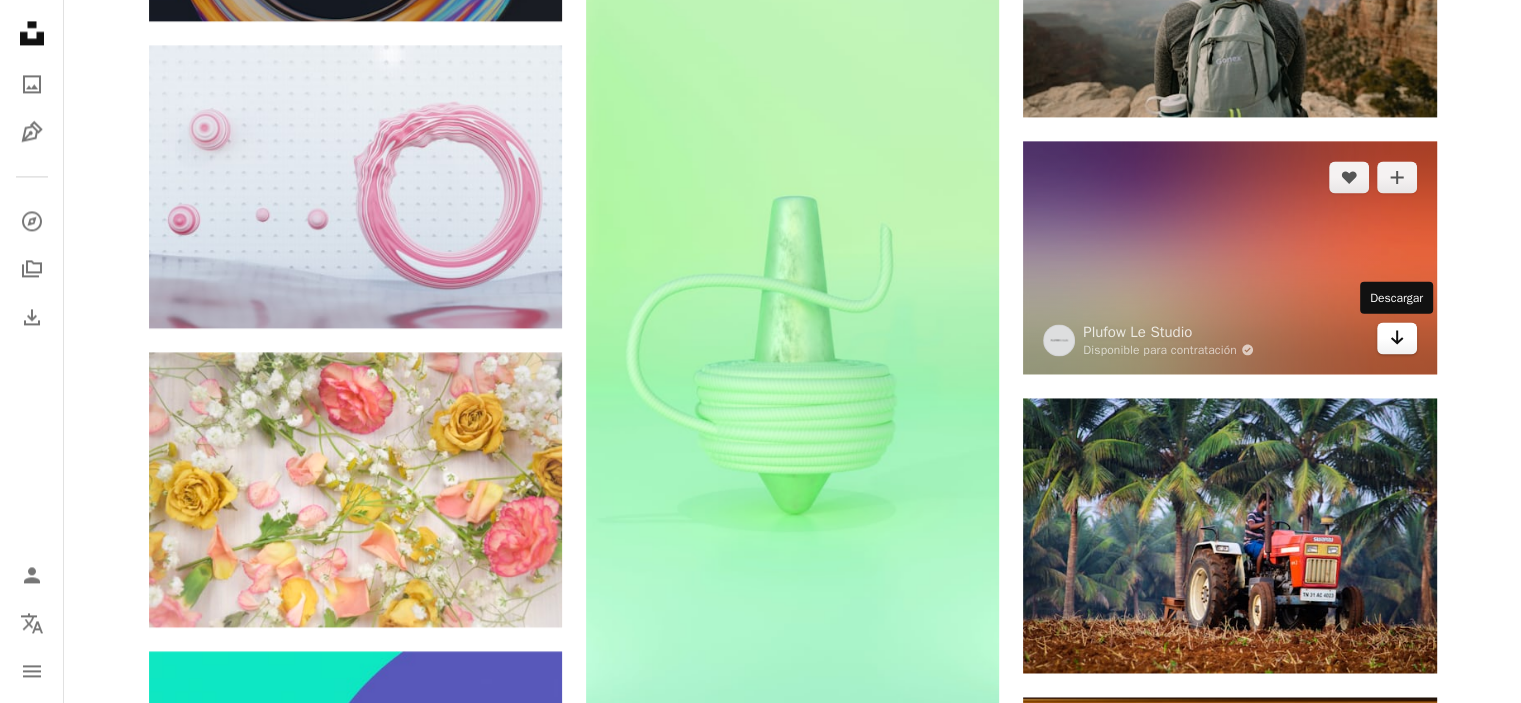 click 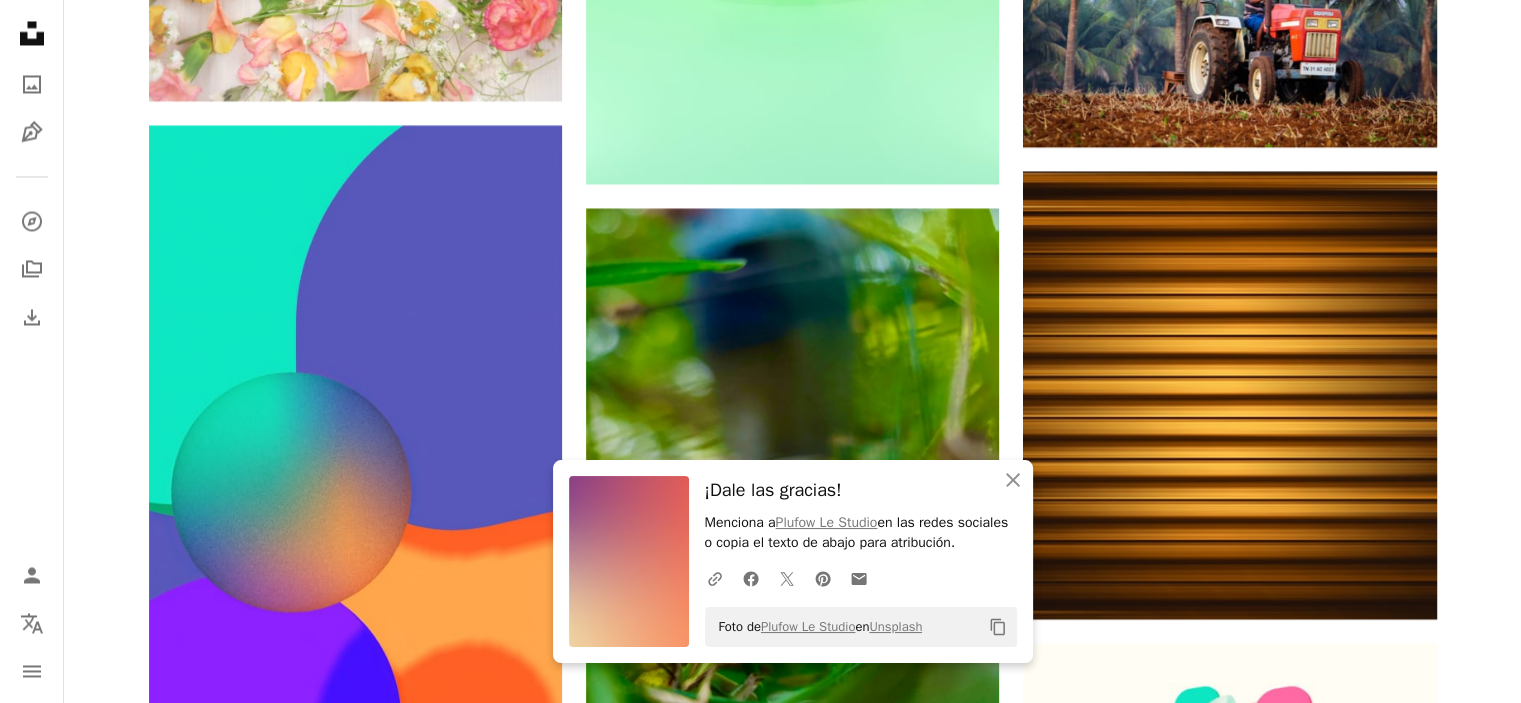 scroll, scrollTop: 3560, scrollLeft: 0, axis: vertical 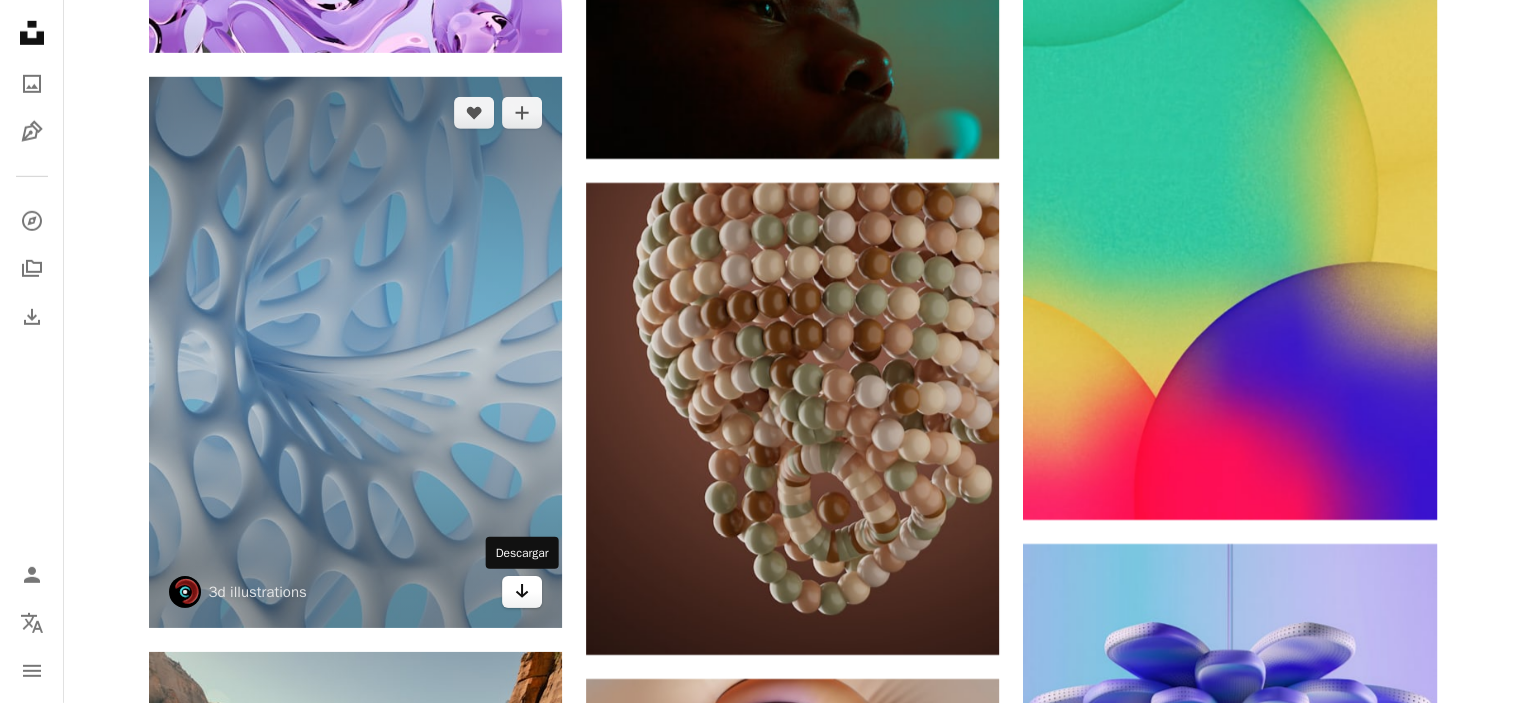click on "Arrow pointing down" 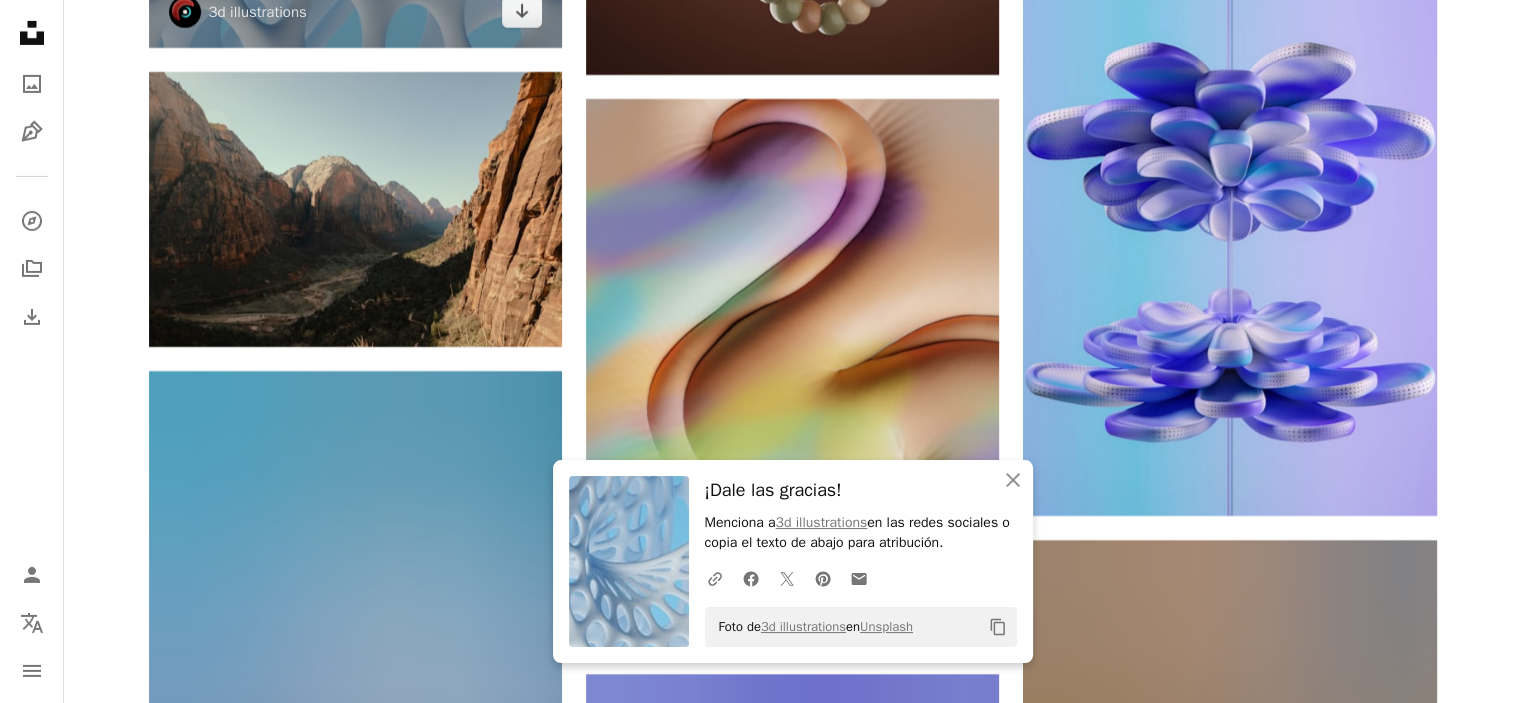 scroll, scrollTop: 6733, scrollLeft: 0, axis: vertical 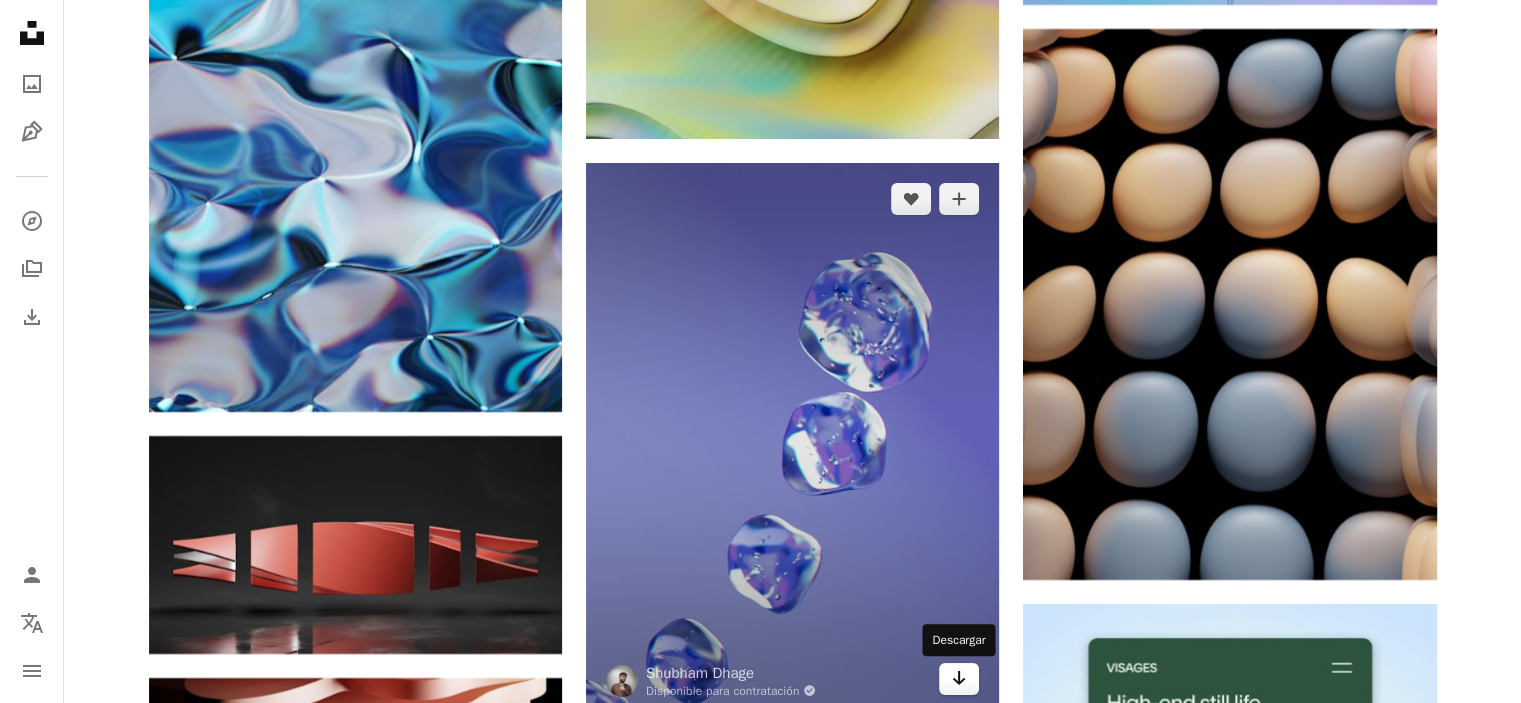 click on "Arrow pointing down" at bounding box center [959, 679] 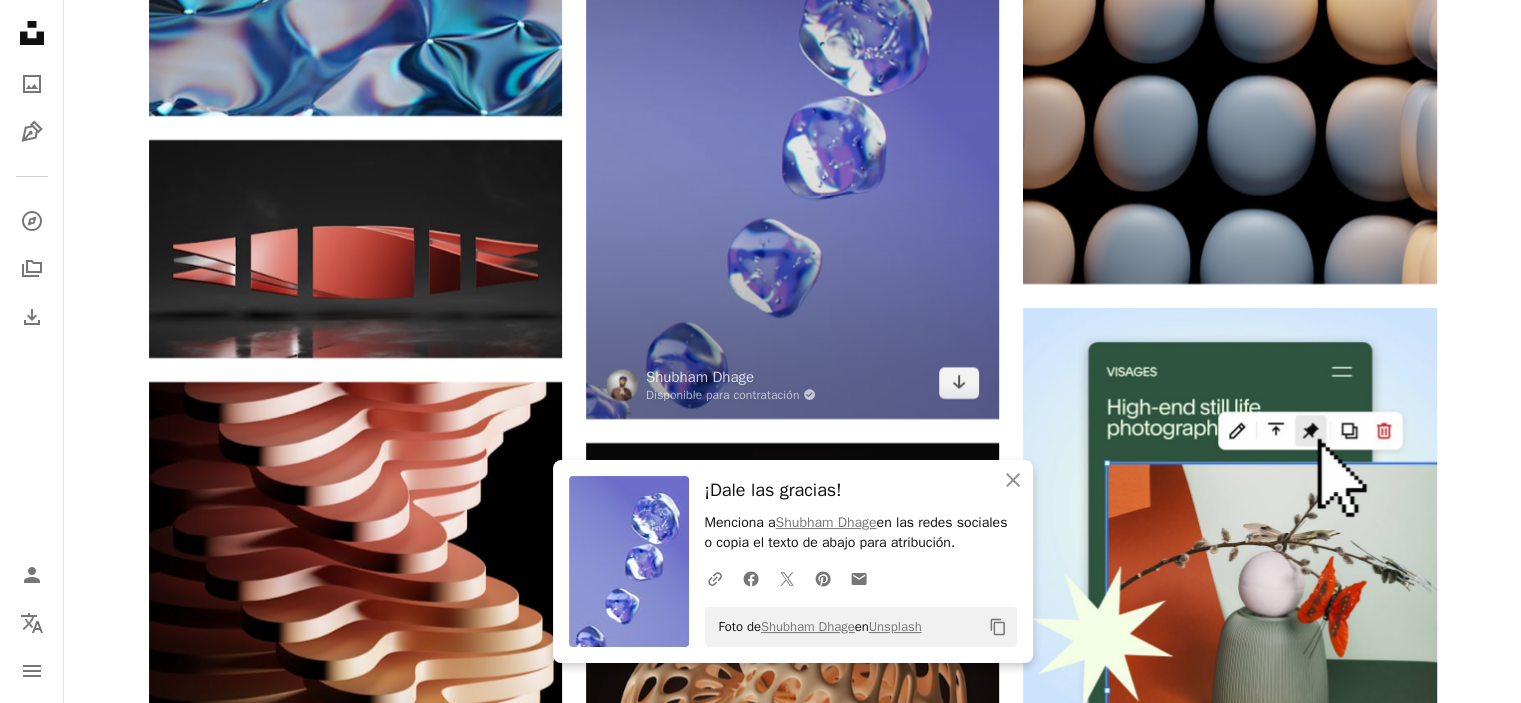 scroll, scrollTop: 7724, scrollLeft: 0, axis: vertical 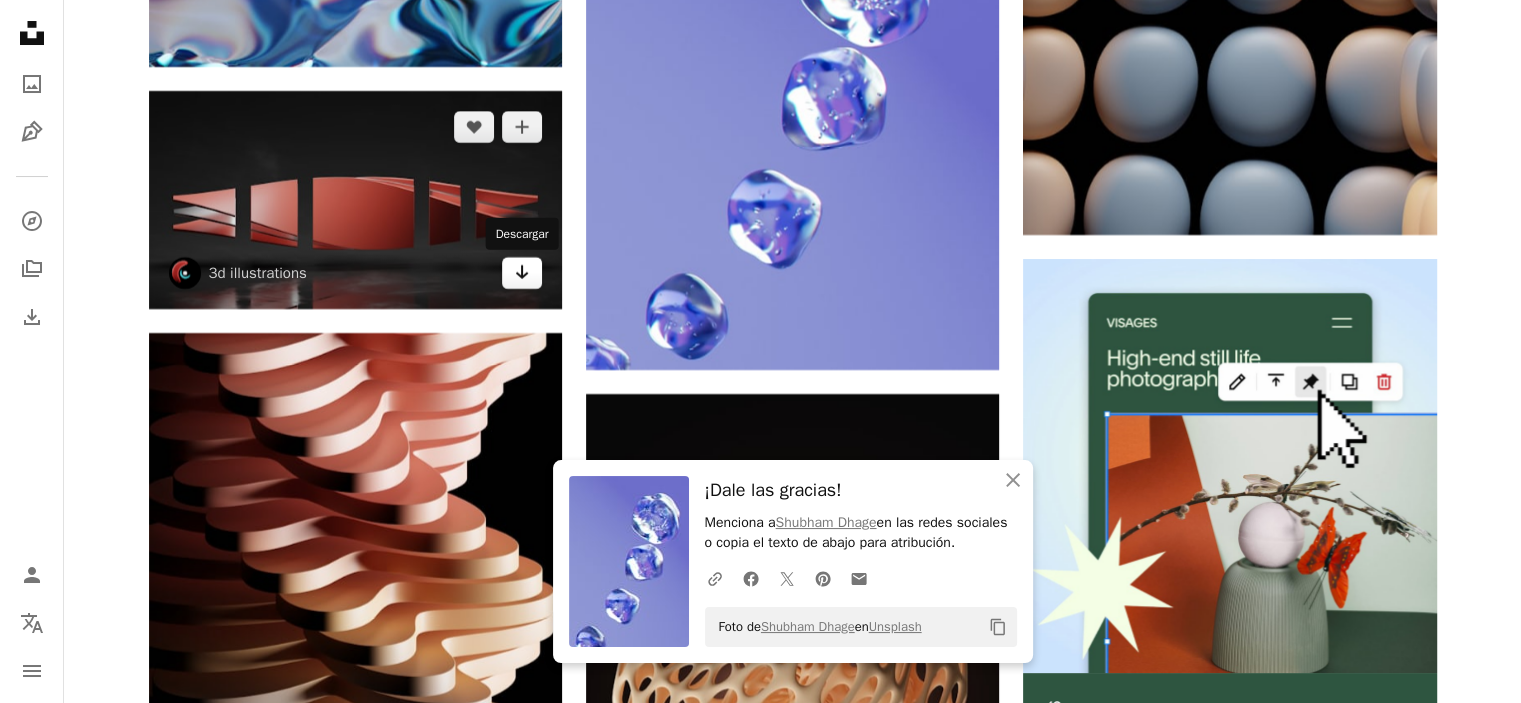 click on "Arrow pointing down" 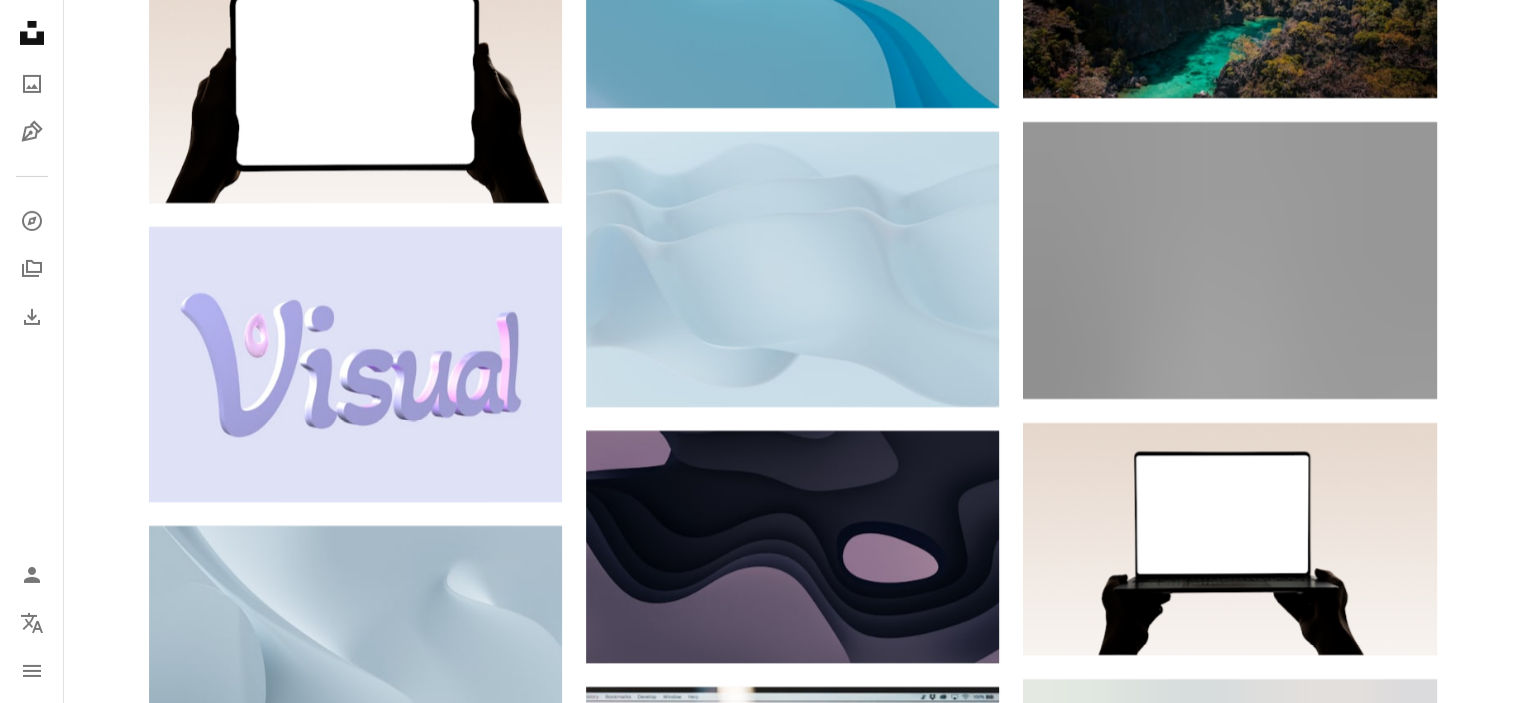 scroll, scrollTop: 14622, scrollLeft: 0, axis: vertical 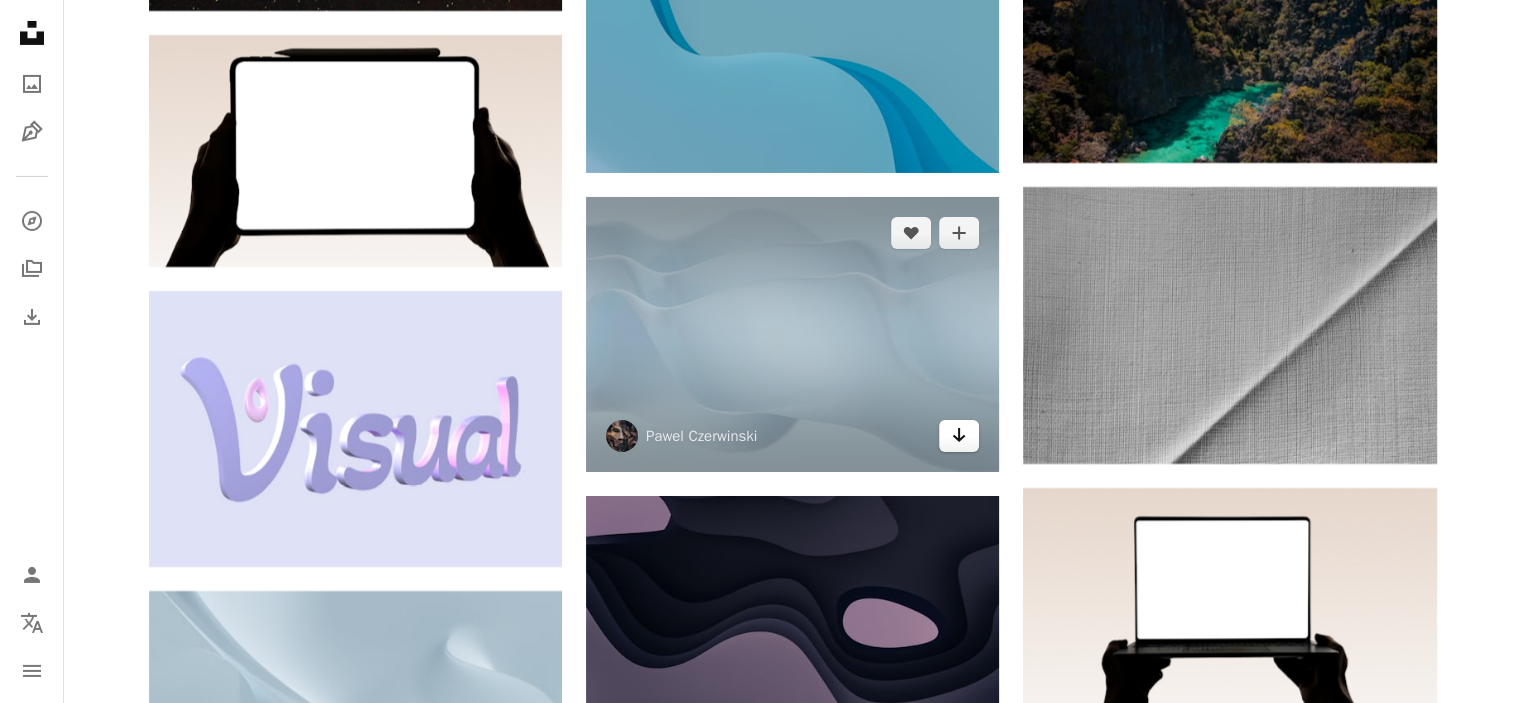 click on "Arrow pointing down" at bounding box center (959, 436) 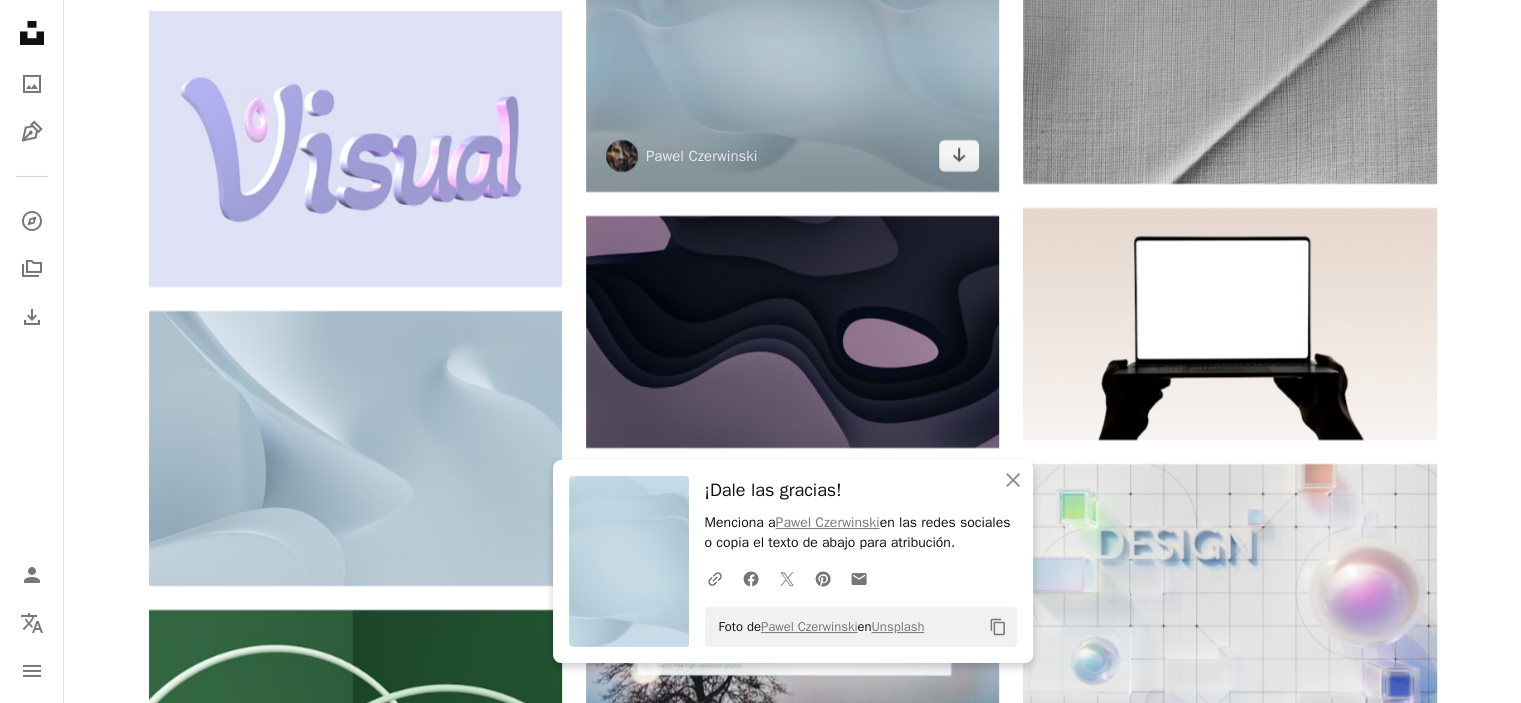 scroll, scrollTop: 15002, scrollLeft: 0, axis: vertical 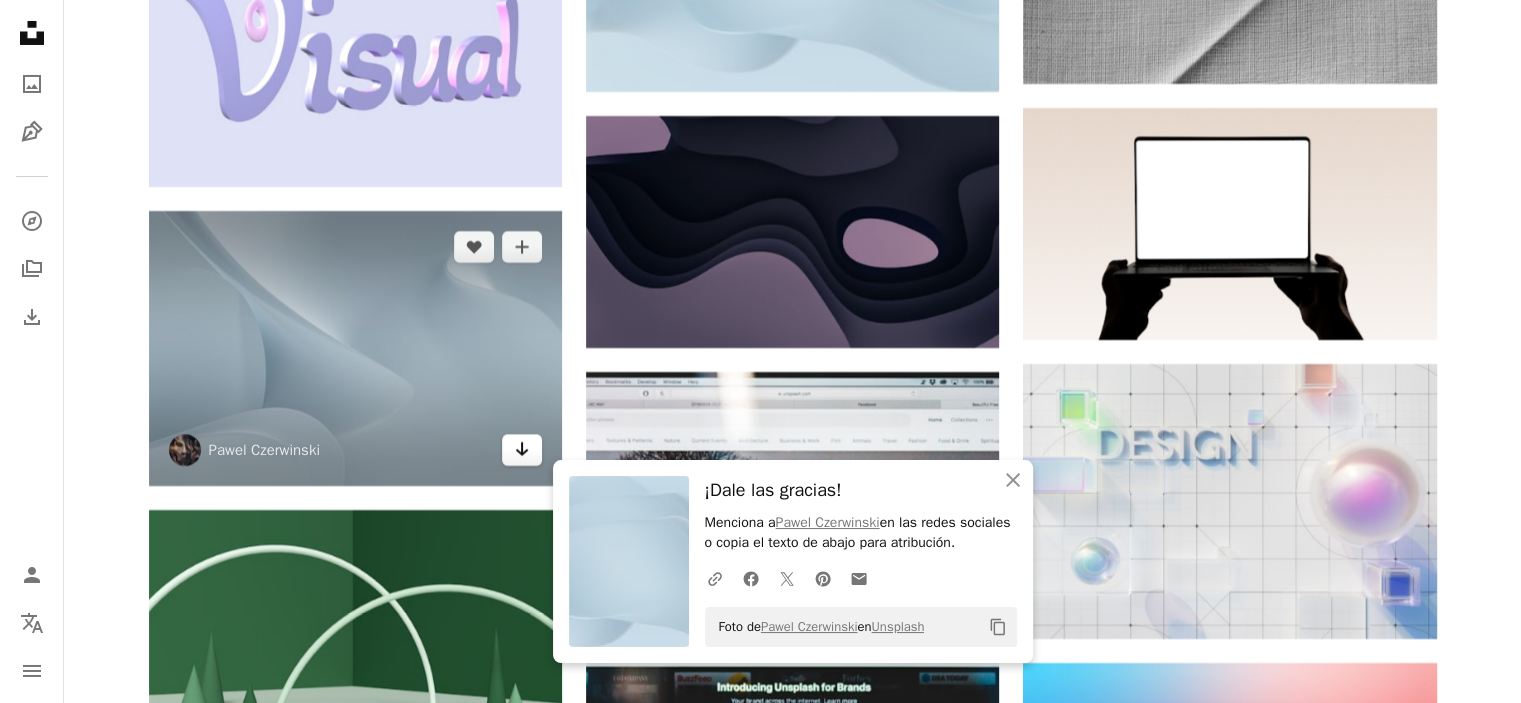 click on "Arrow pointing down" 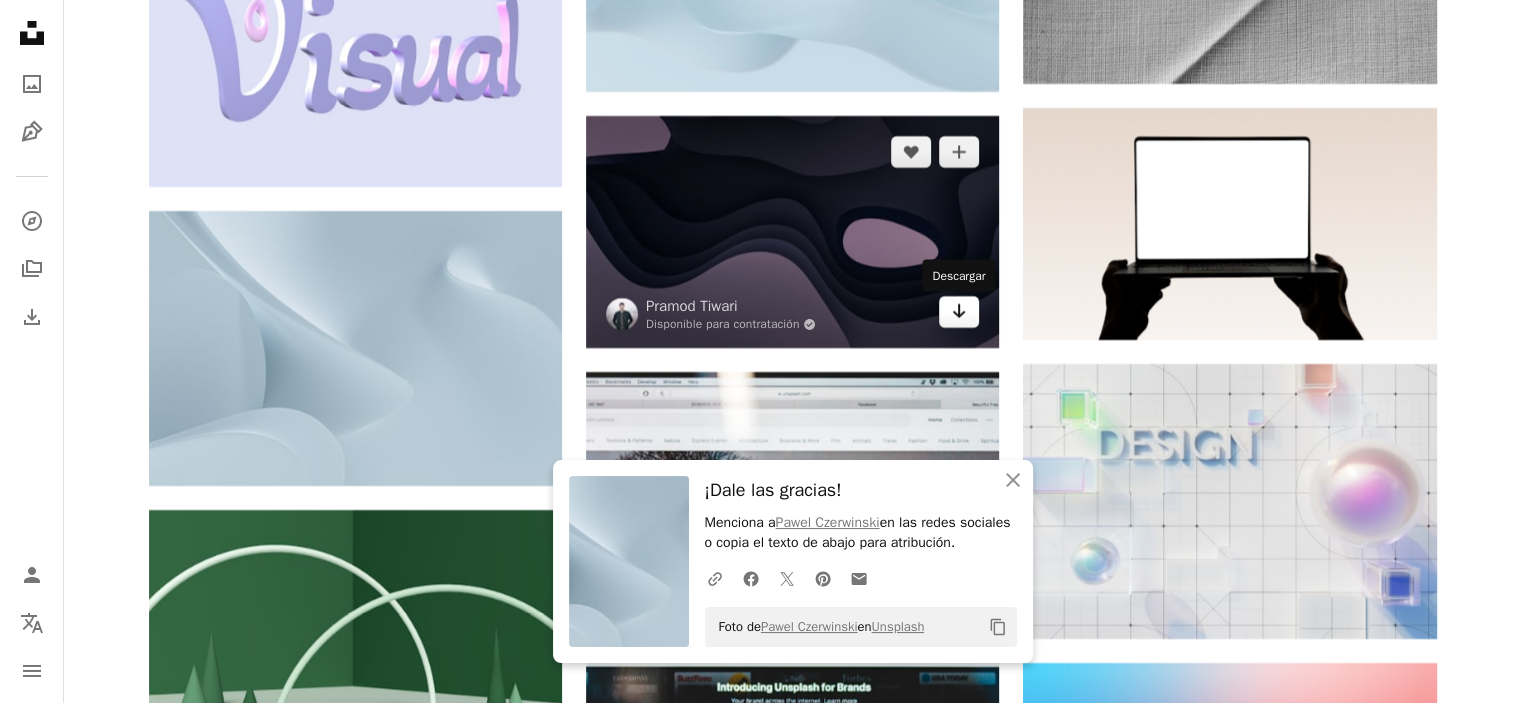 click on "Arrow pointing down" 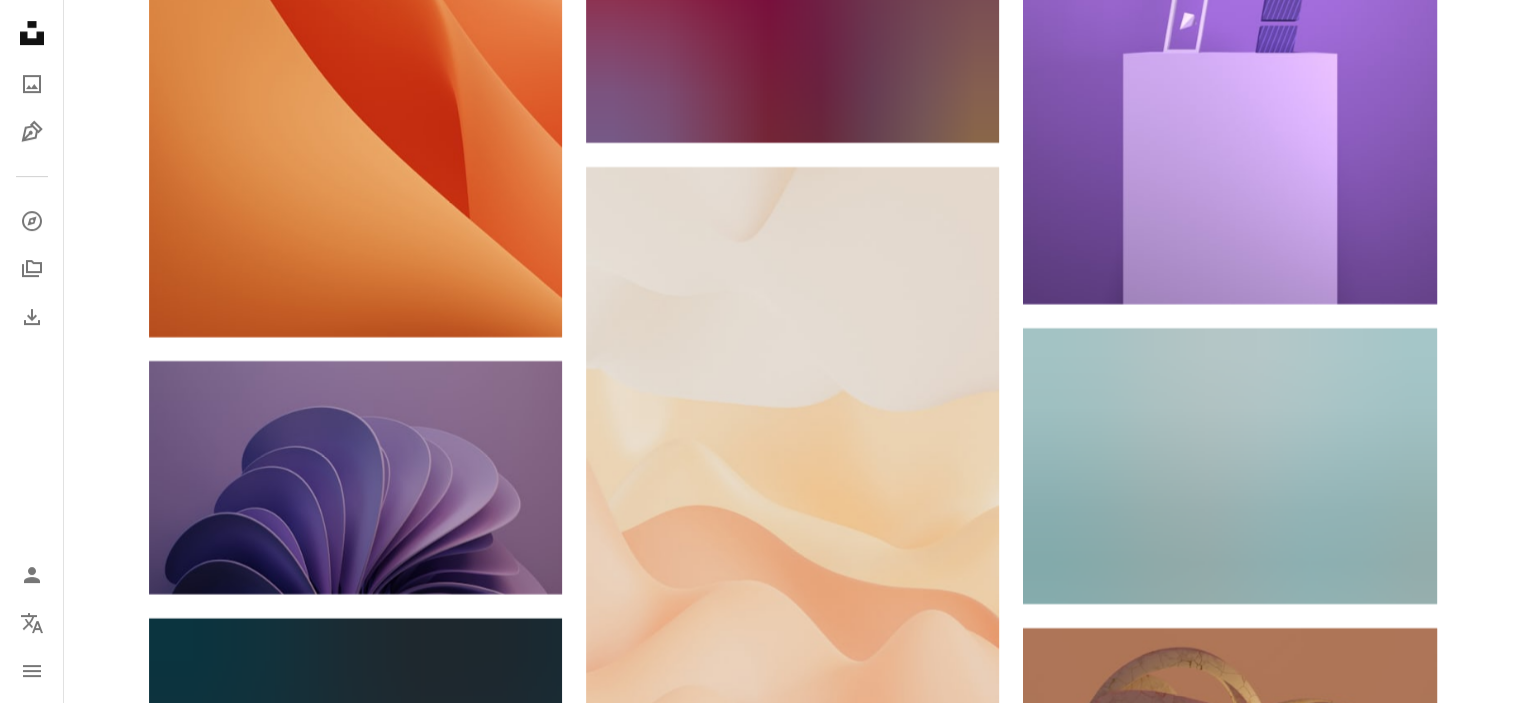 scroll, scrollTop: 16384, scrollLeft: 0, axis: vertical 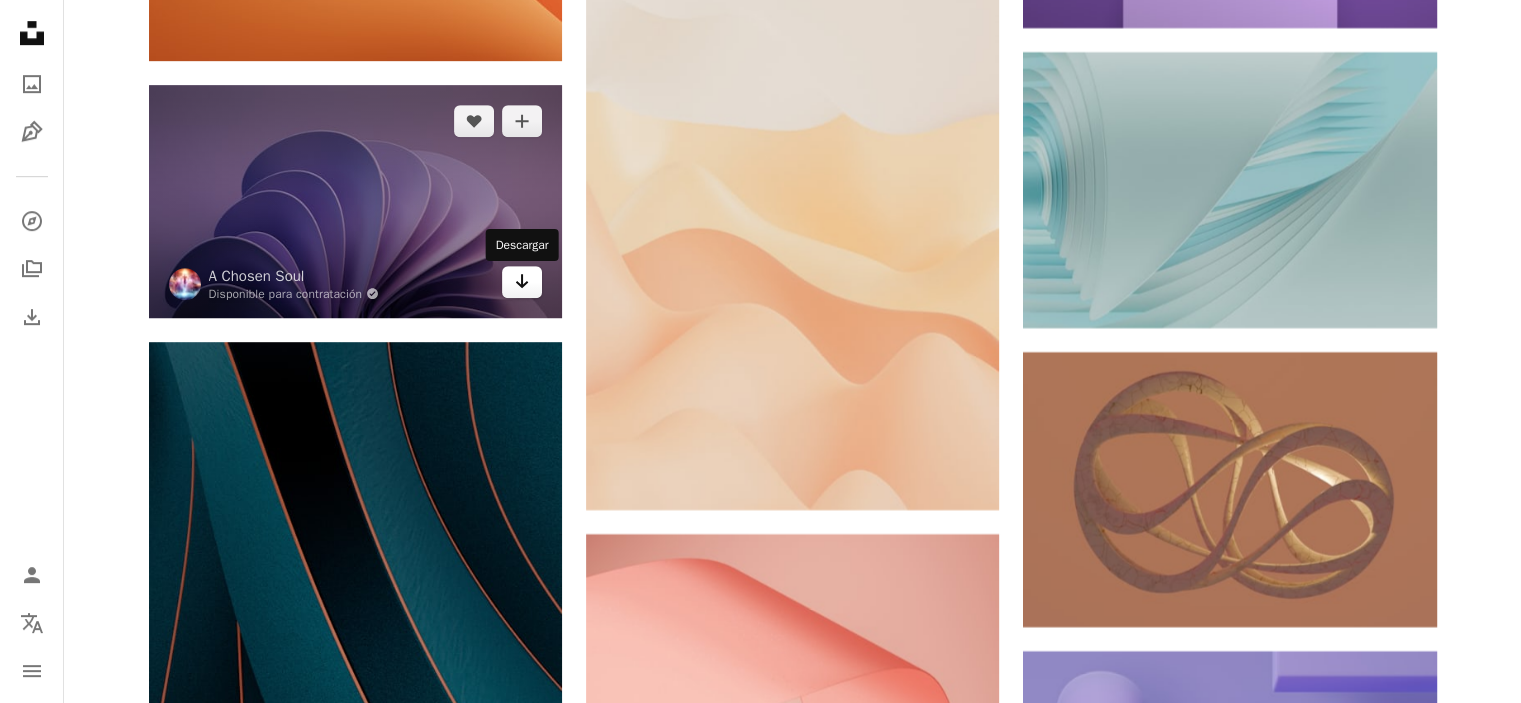 click on "Arrow pointing down" 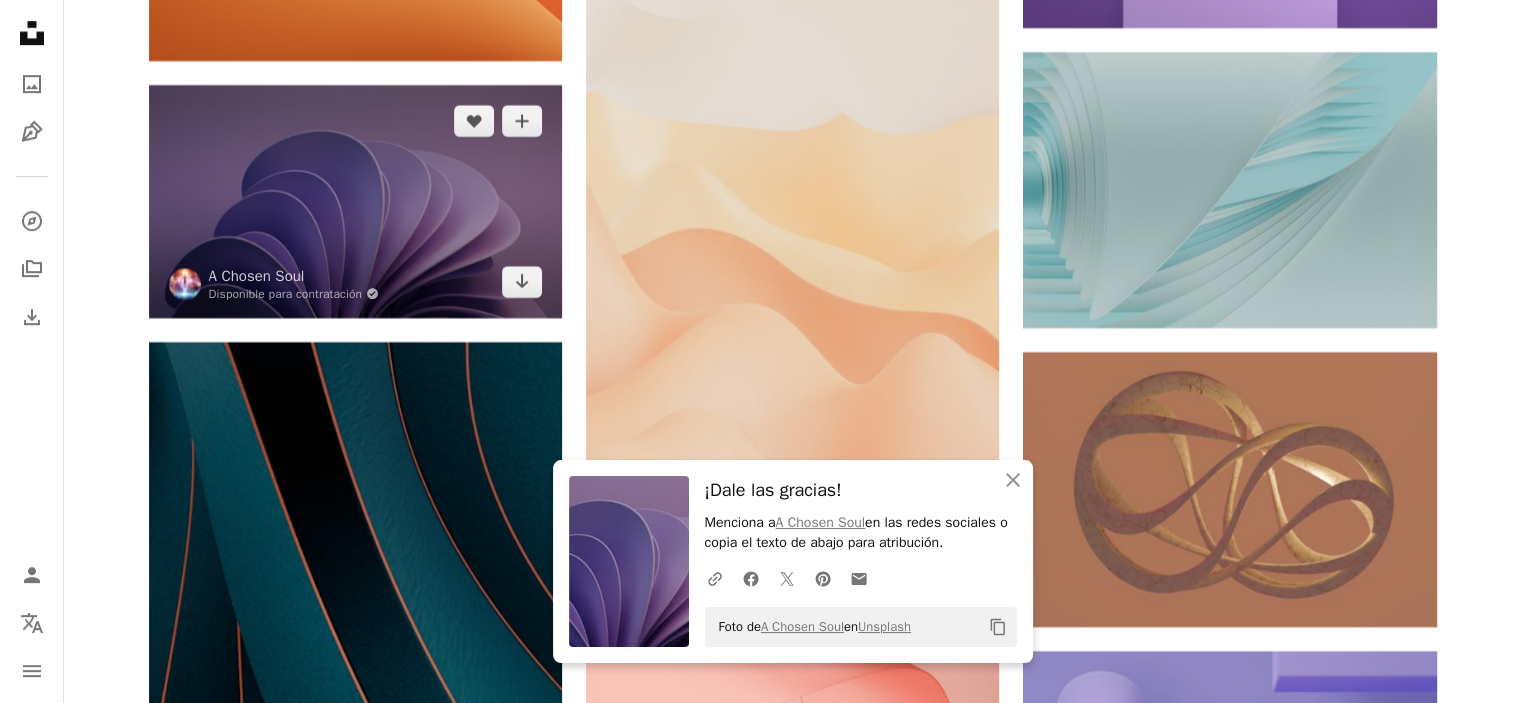 scroll, scrollTop: 16365, scrollLeft: 0, axis: vertical 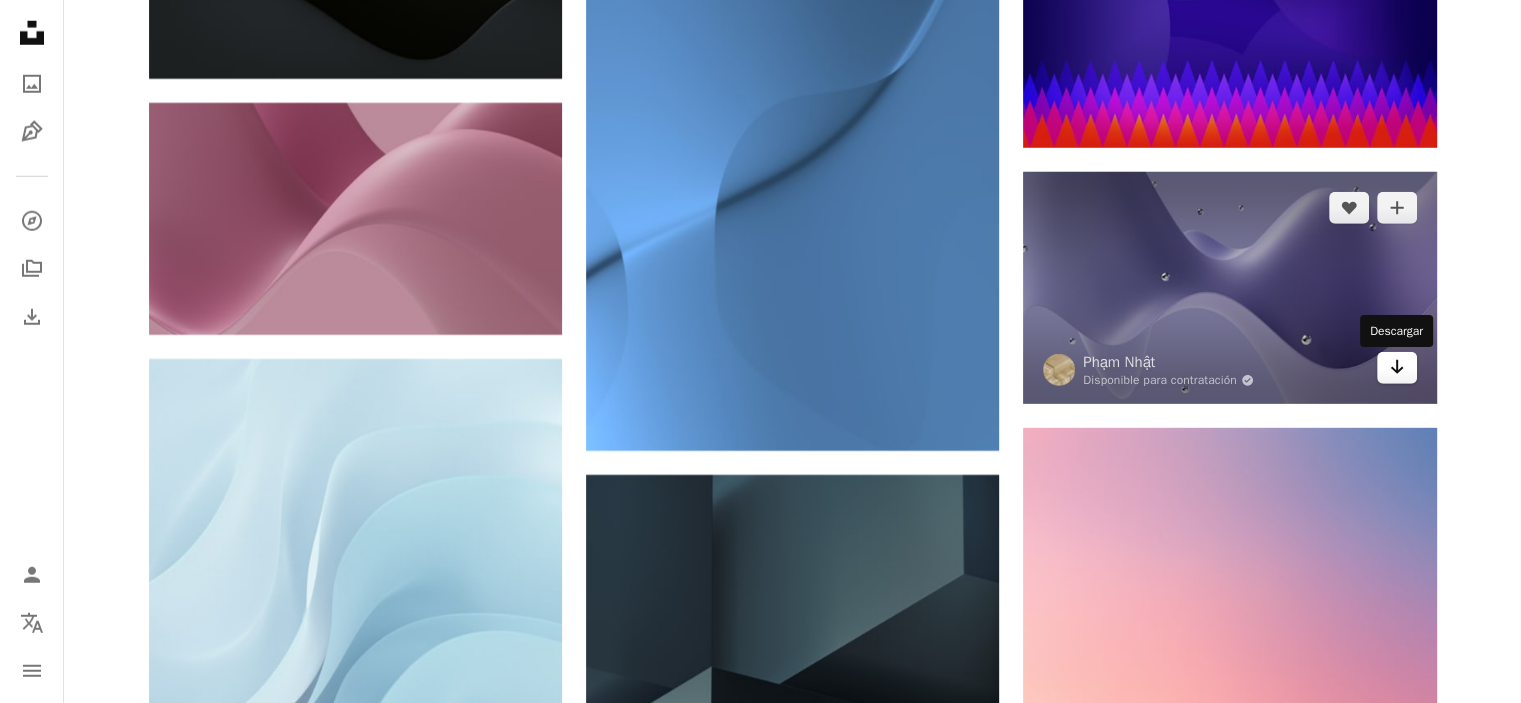 click on "Arrow pointing down" 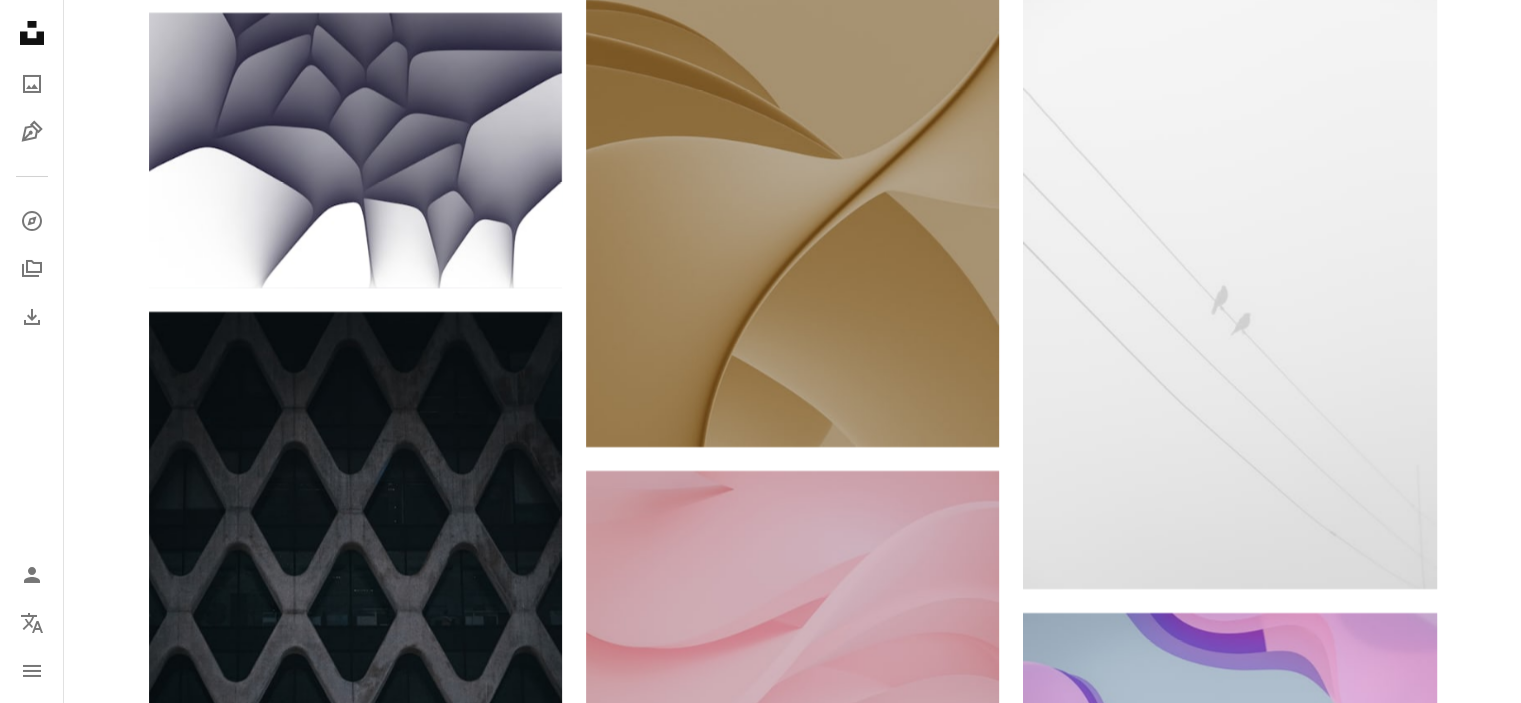 scroll, scrollTop: 22446, scrollLeft: 0, axis: vertical 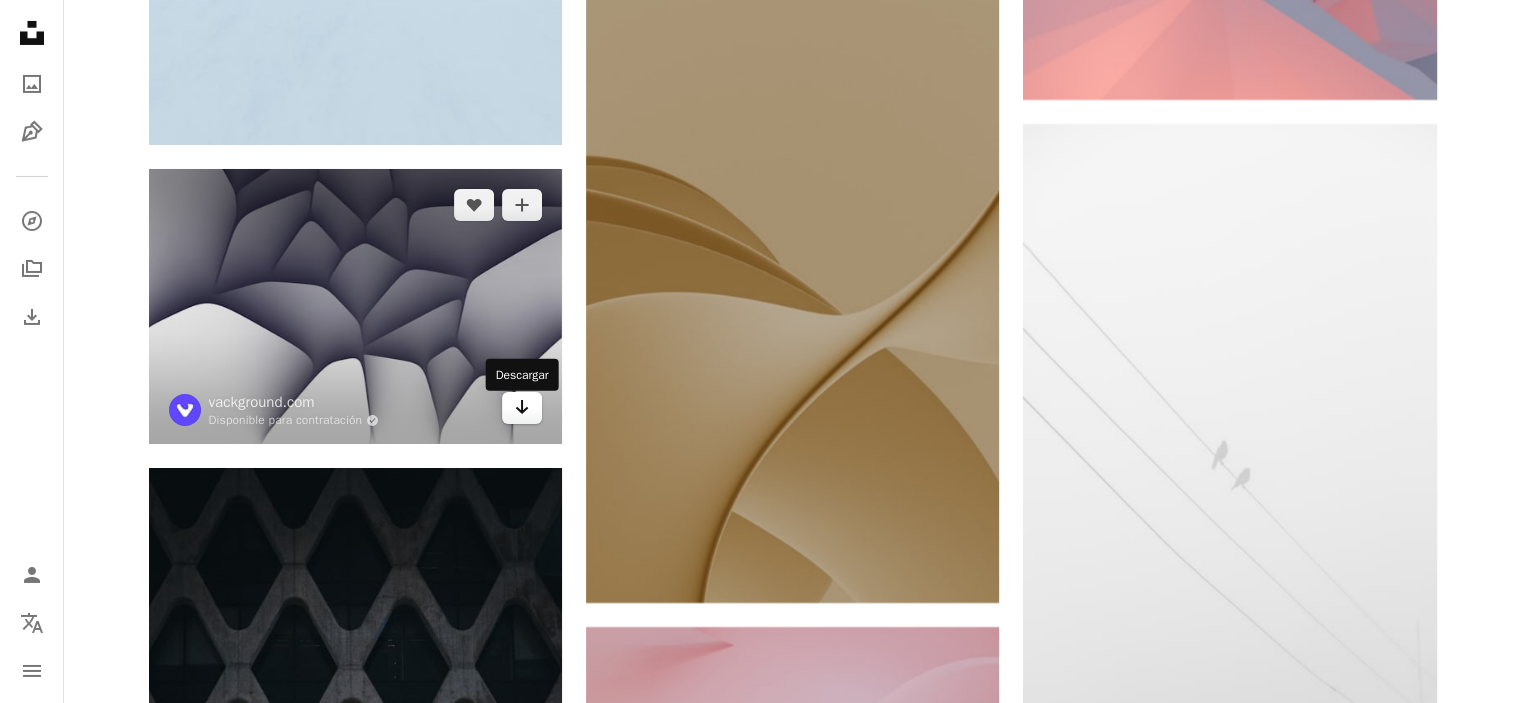 click on "Arrow pointing down" 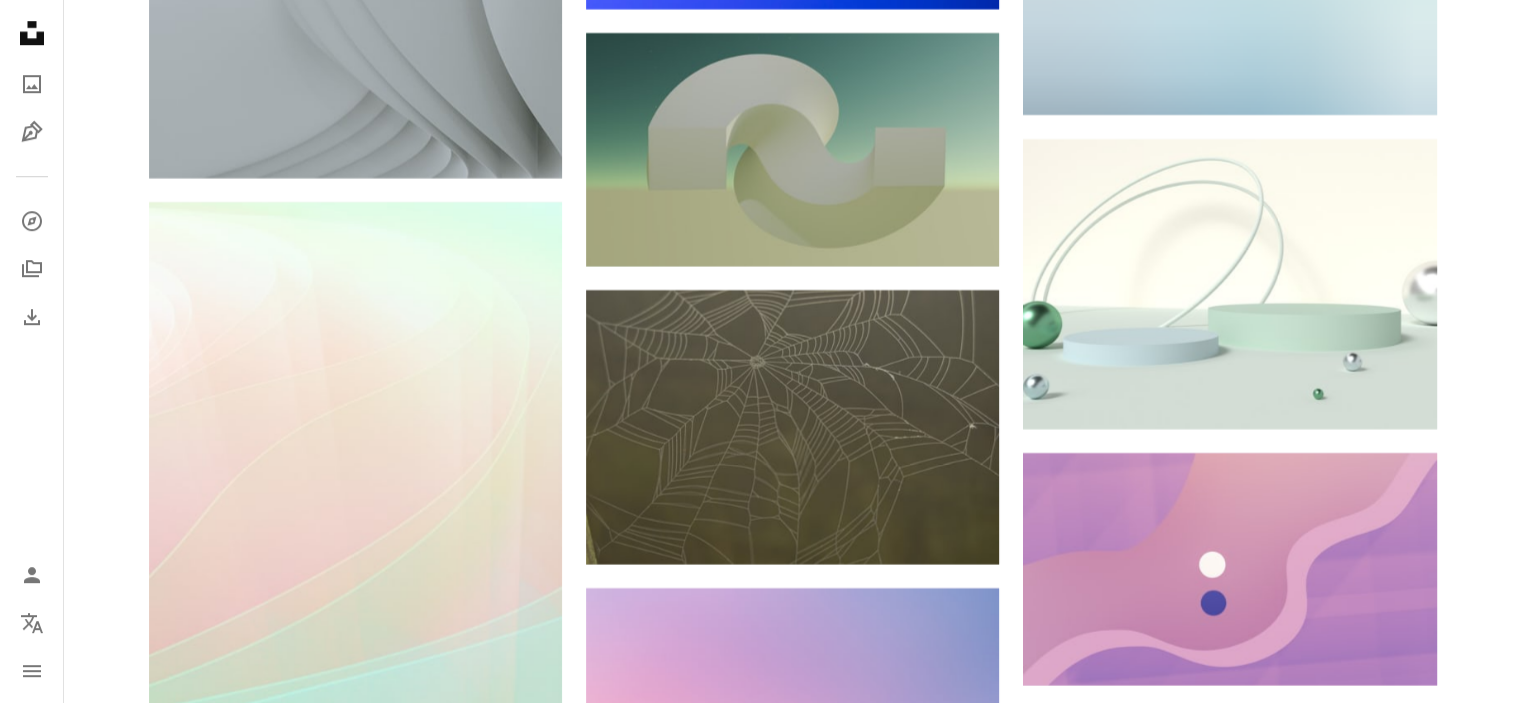 scroll, scrollTop: 24316, scrollLeft: 0, axis: vertical 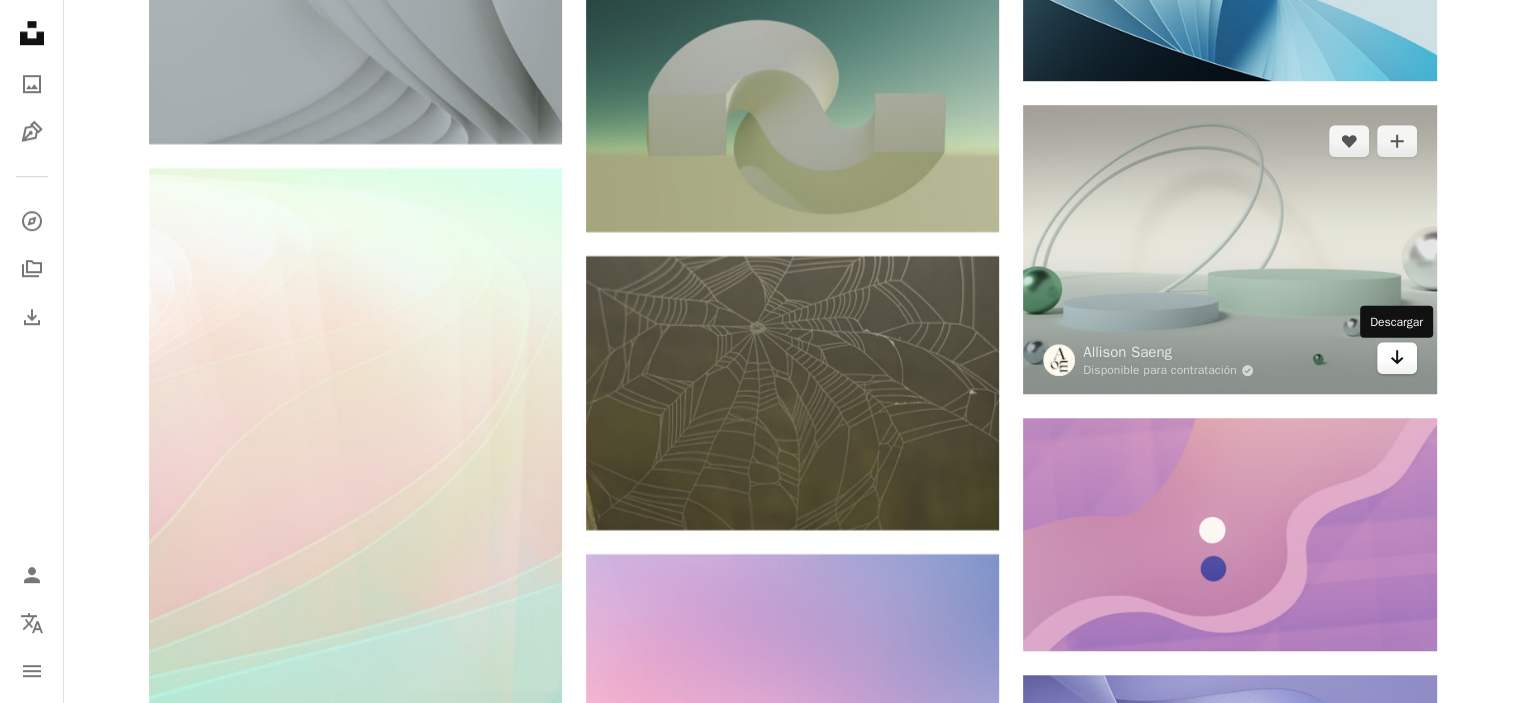 click on "Arrow pointing down" 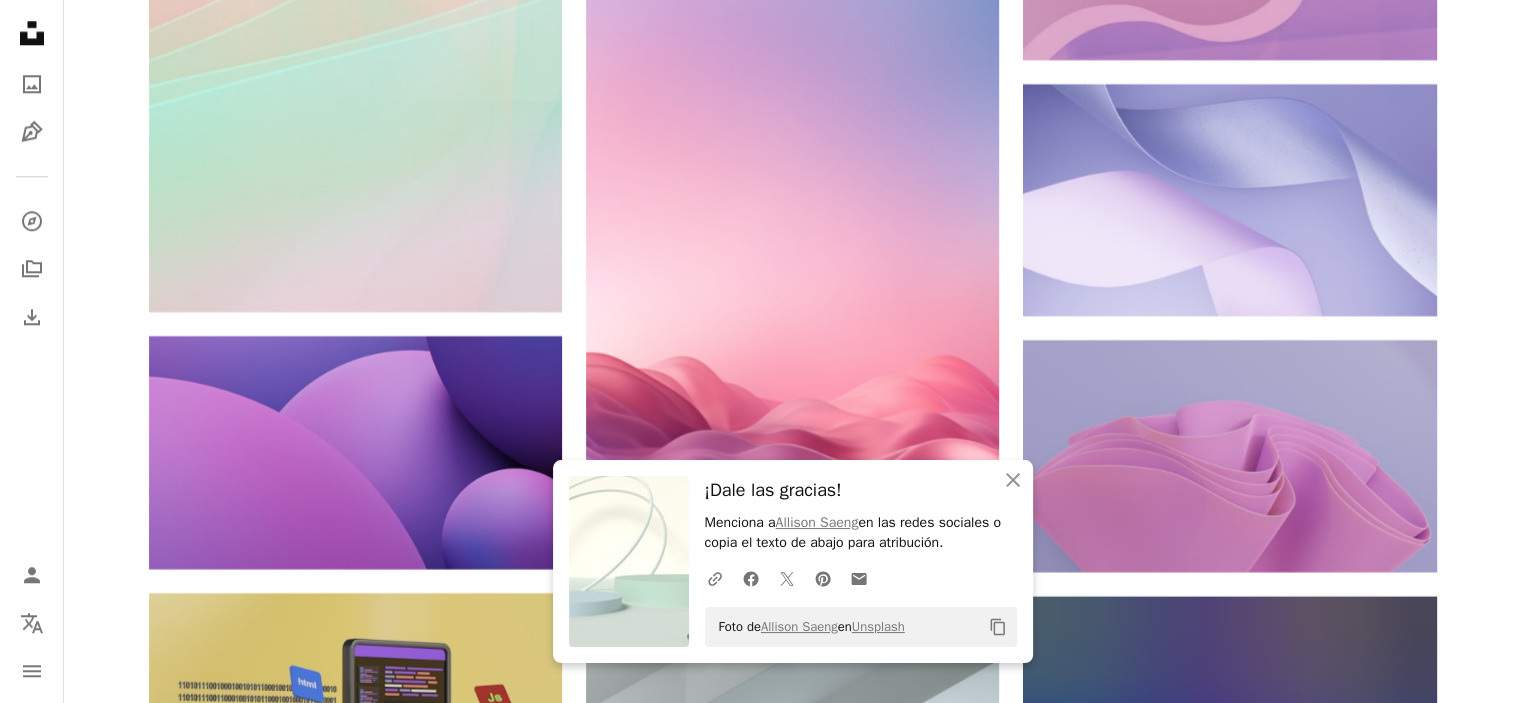 scroll, scrollTop: 24976, scrollLeft: 0, axis: vertical 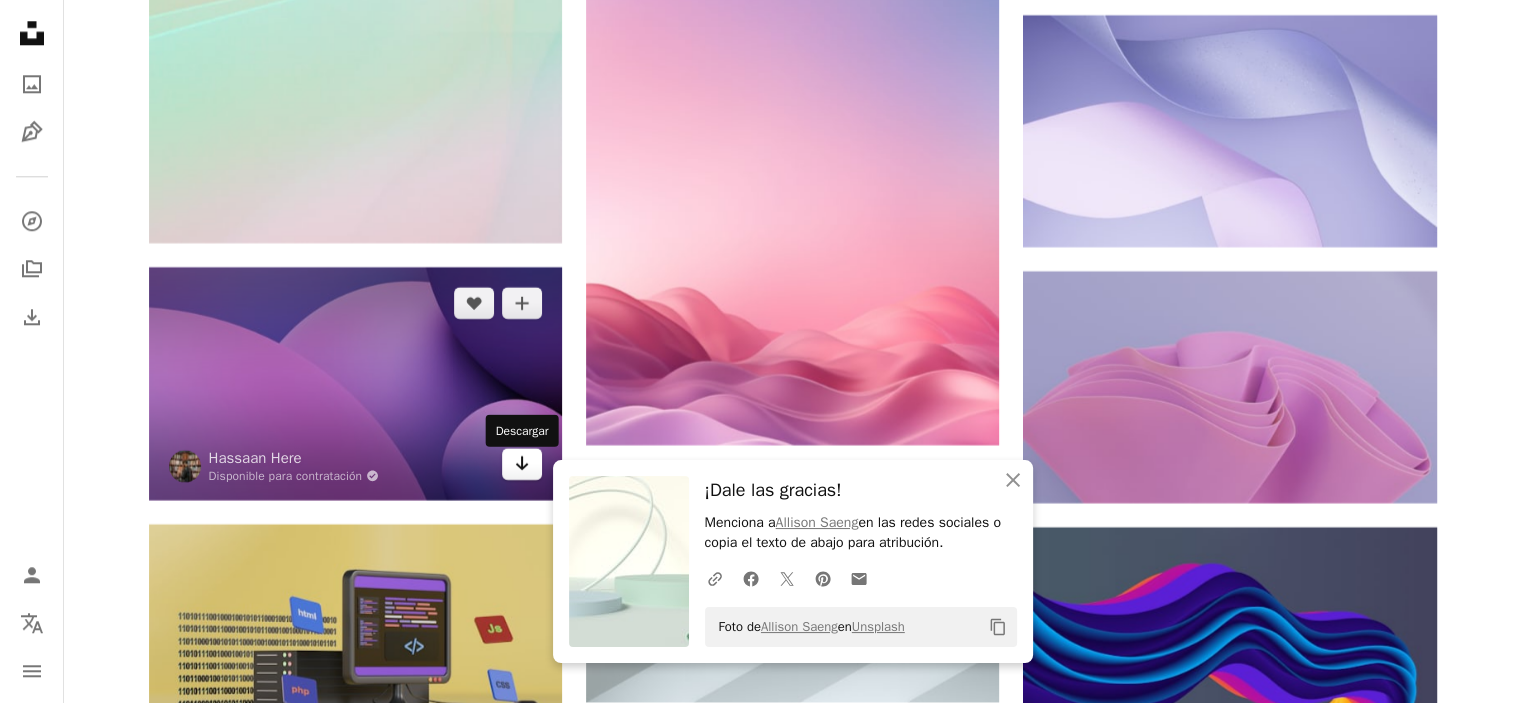 click 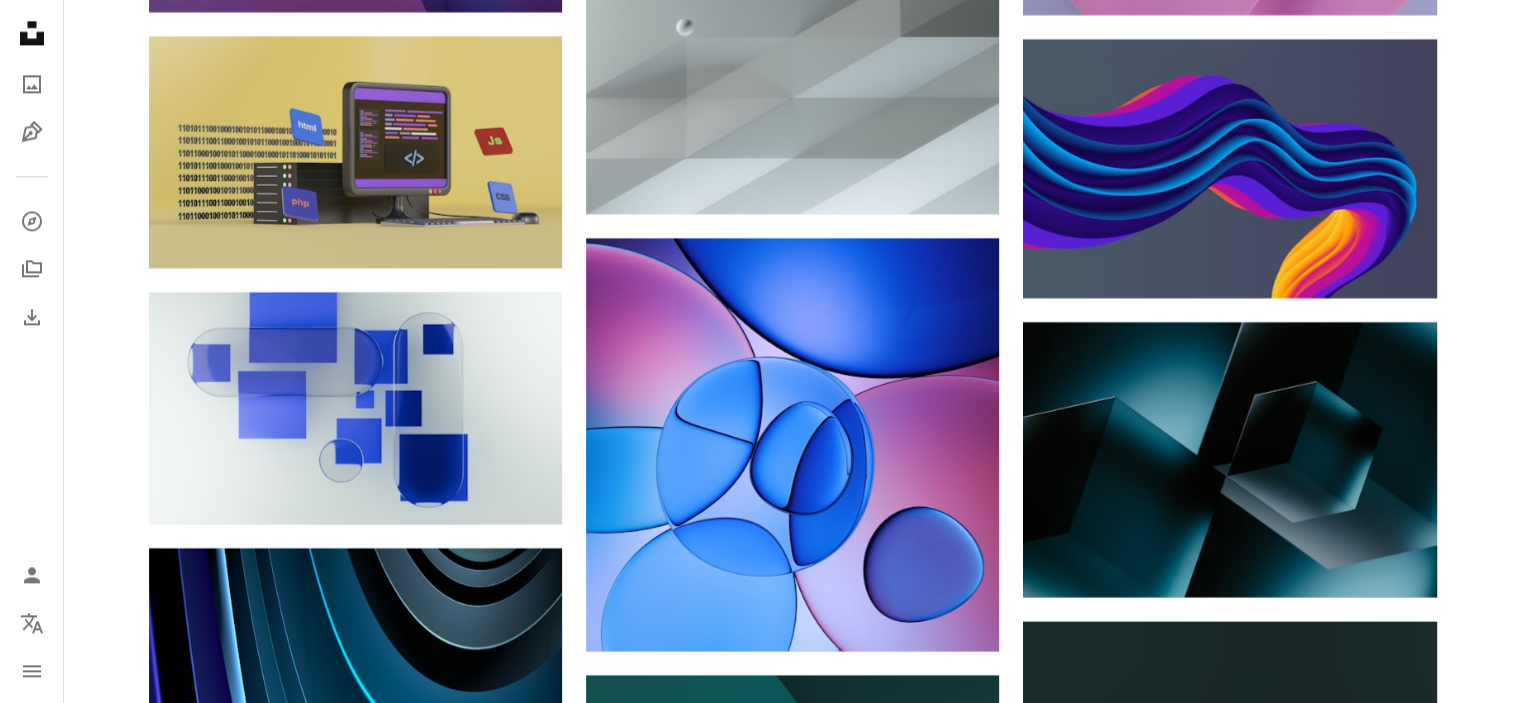 scroll, scrollTop: 25600, scrollLeft: 0, axis: vertical 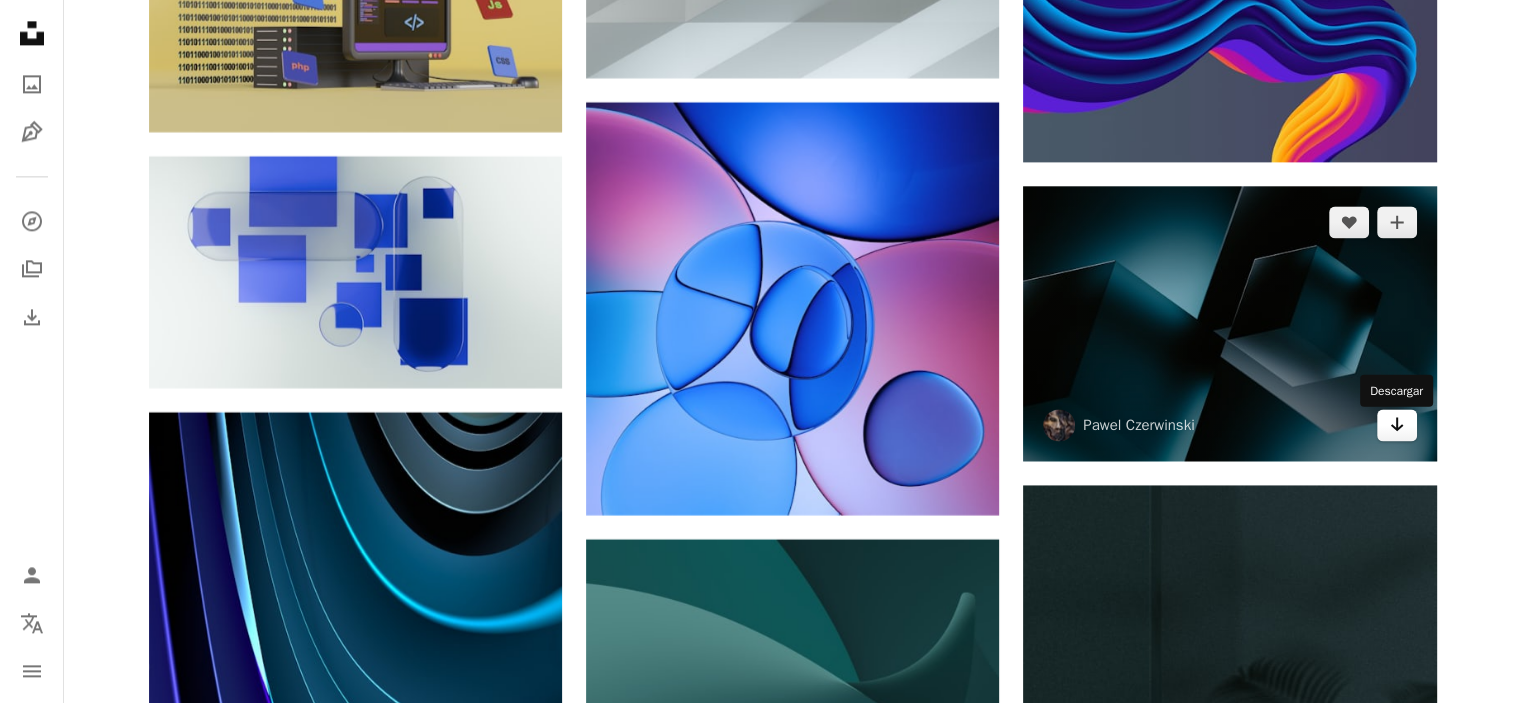 click 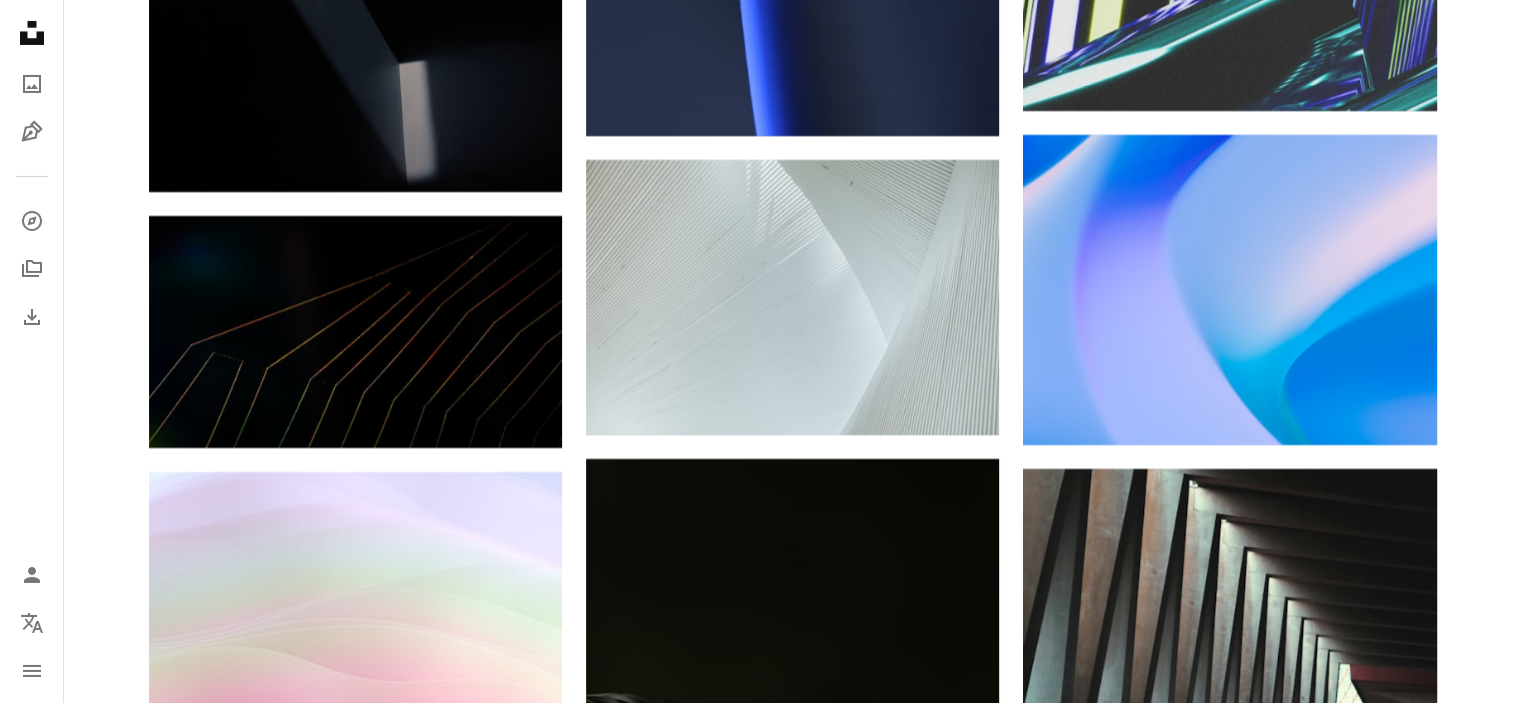 scroll, scrollTop: 30626, scrollLeft: 0, axis: vertical 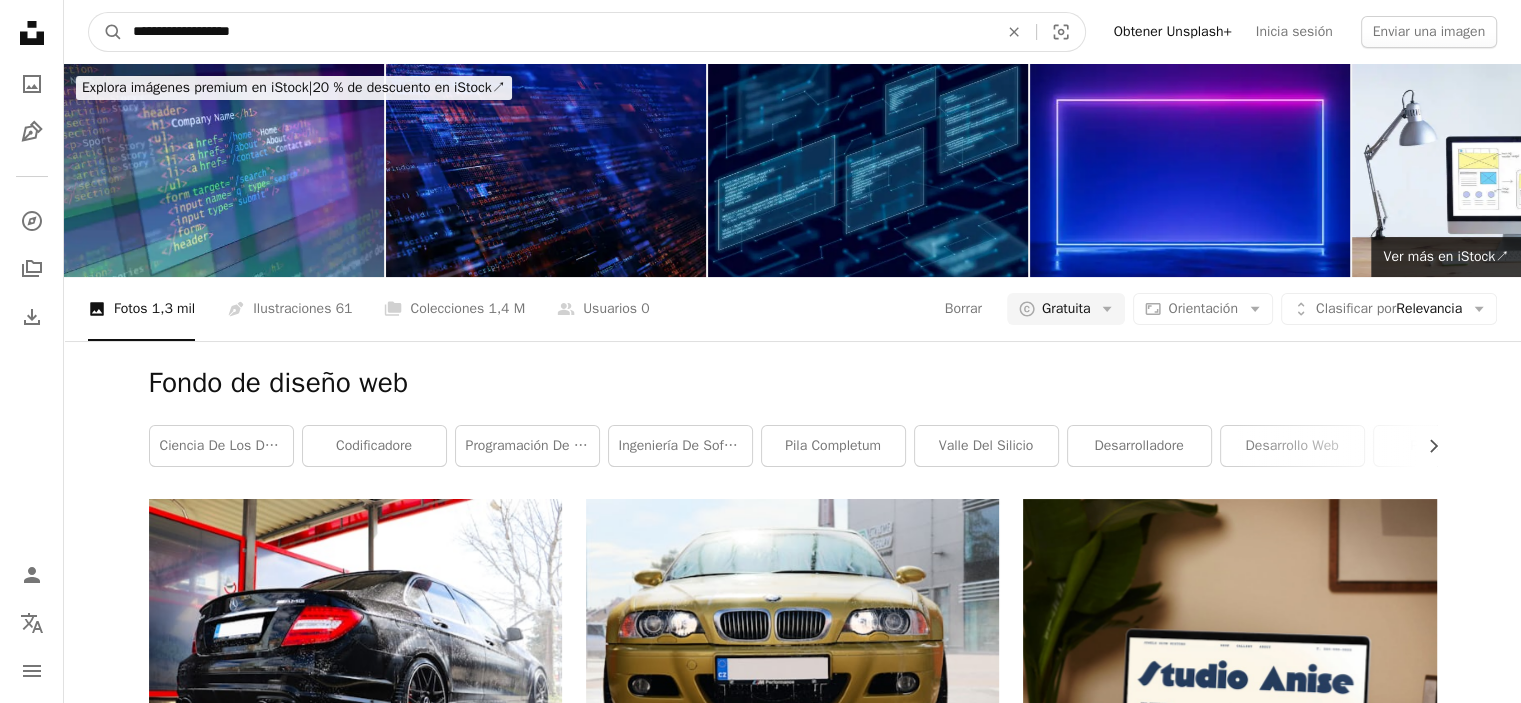 drag, startPoint x: 282, startPoint y: 19, endPoint x: 174, endPoint y: 22, distance: 108.04166 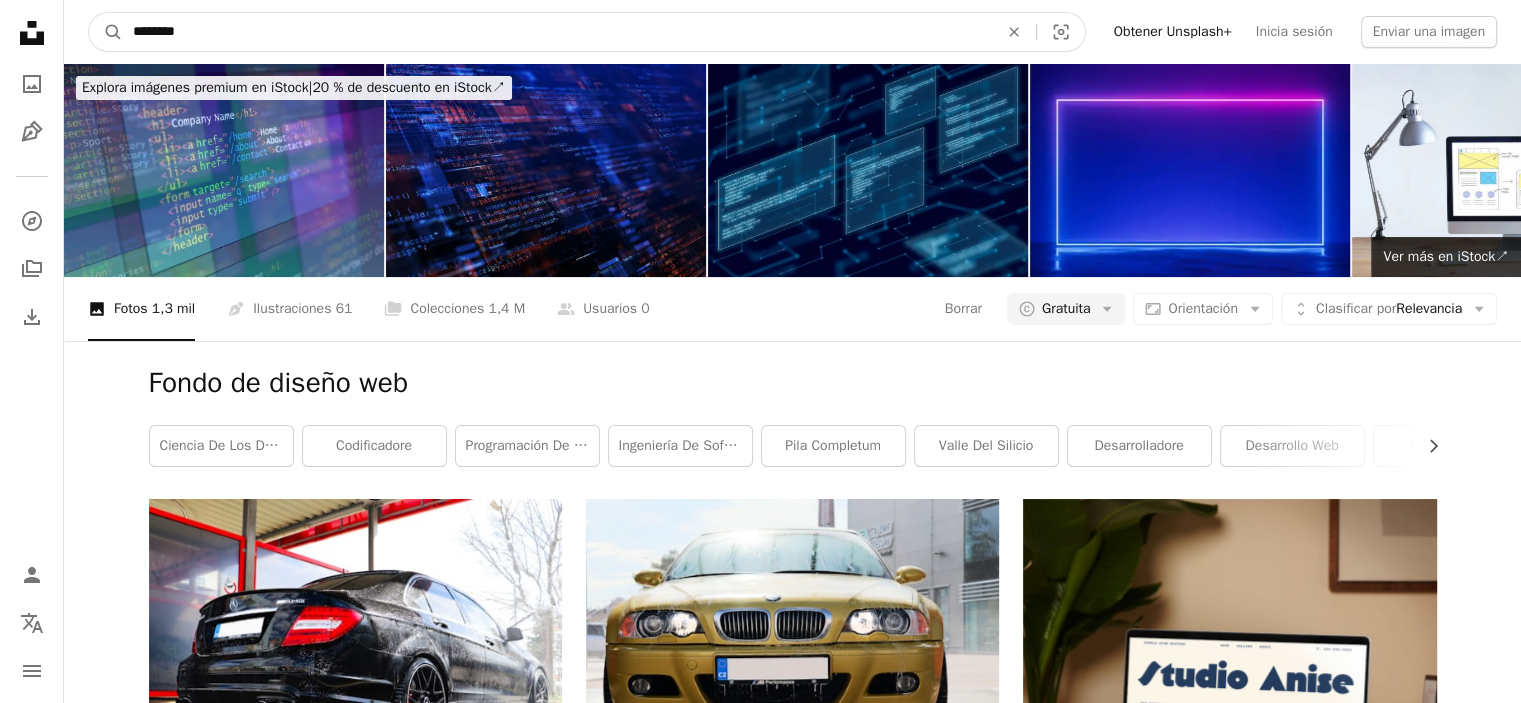 type on "********" 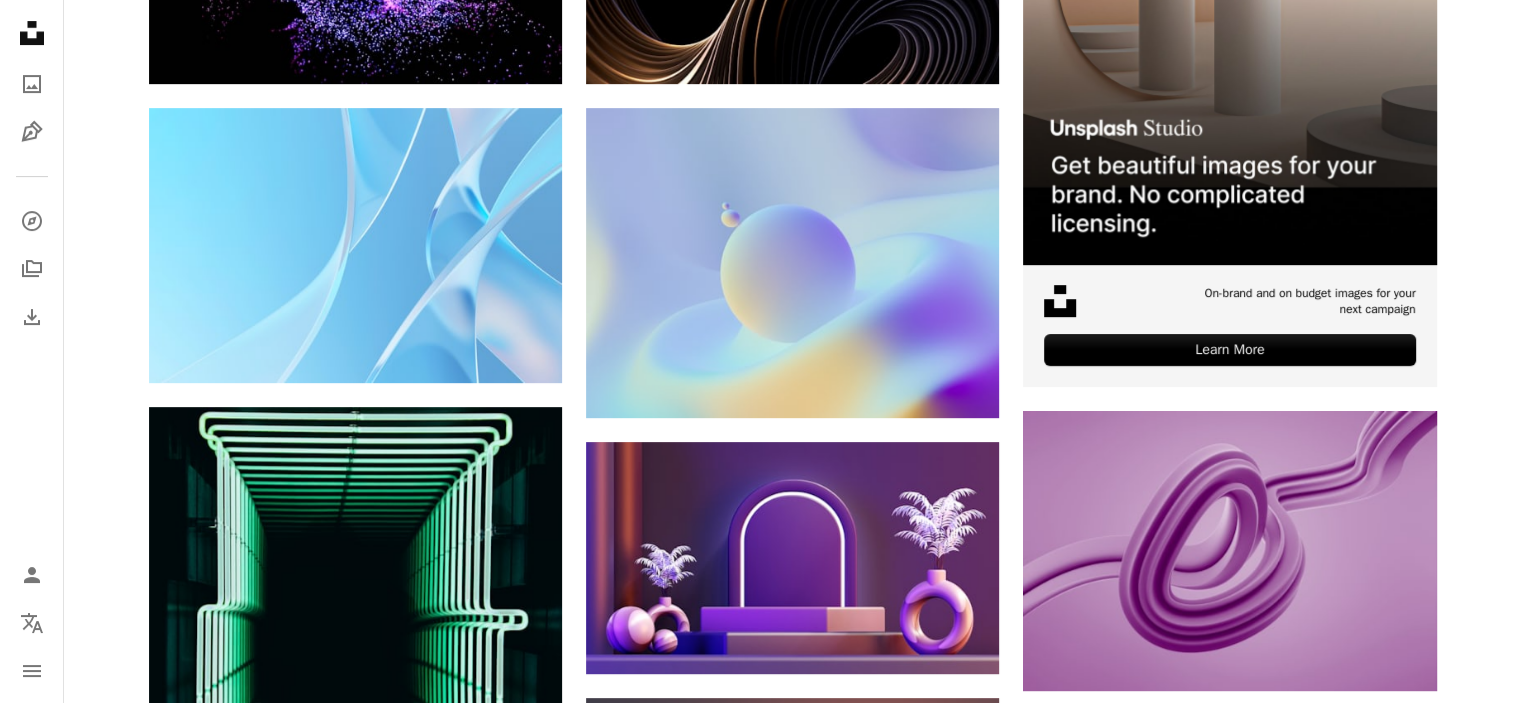 scroll, scrollTop: 664, scrollLeft: 0, axis: vertical 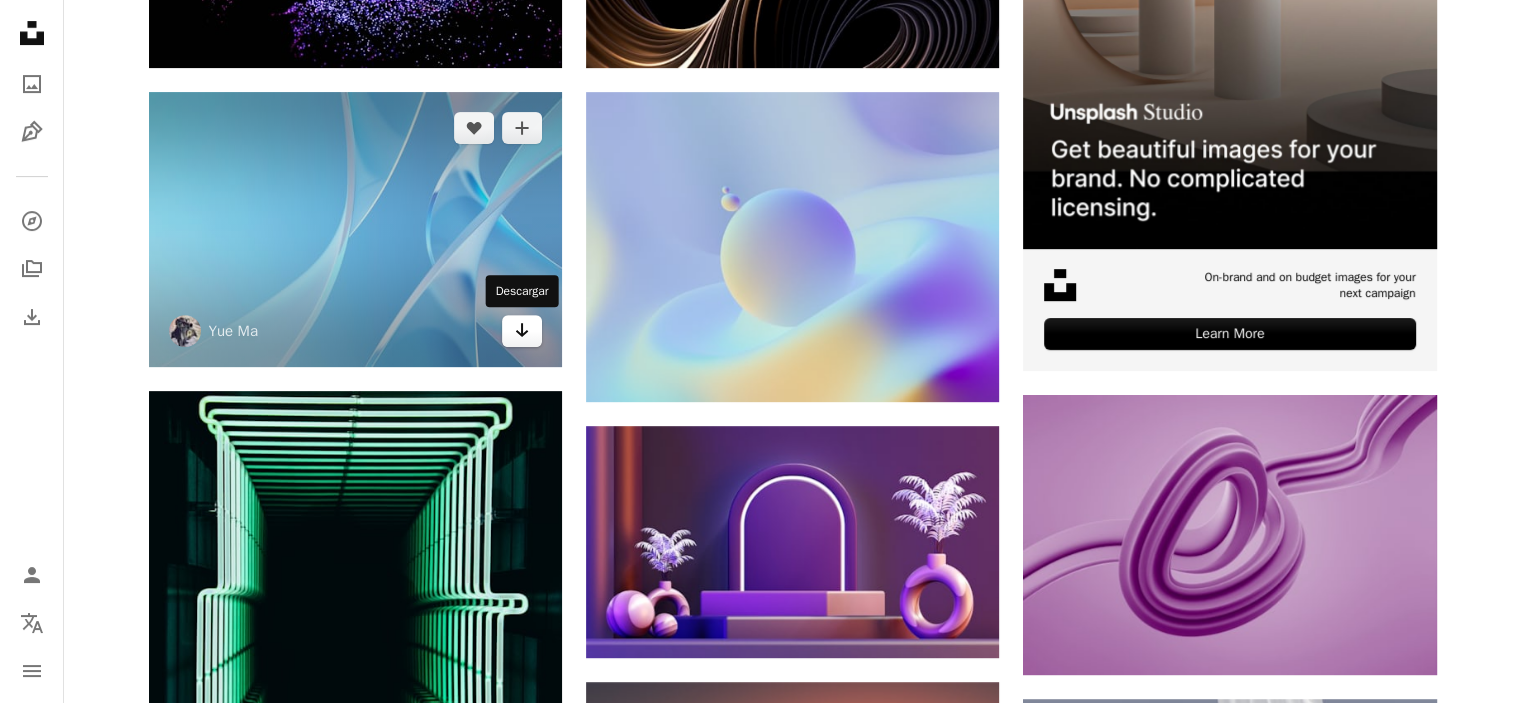 click on "Arrow pointing down" at bounding box center (522, 331) 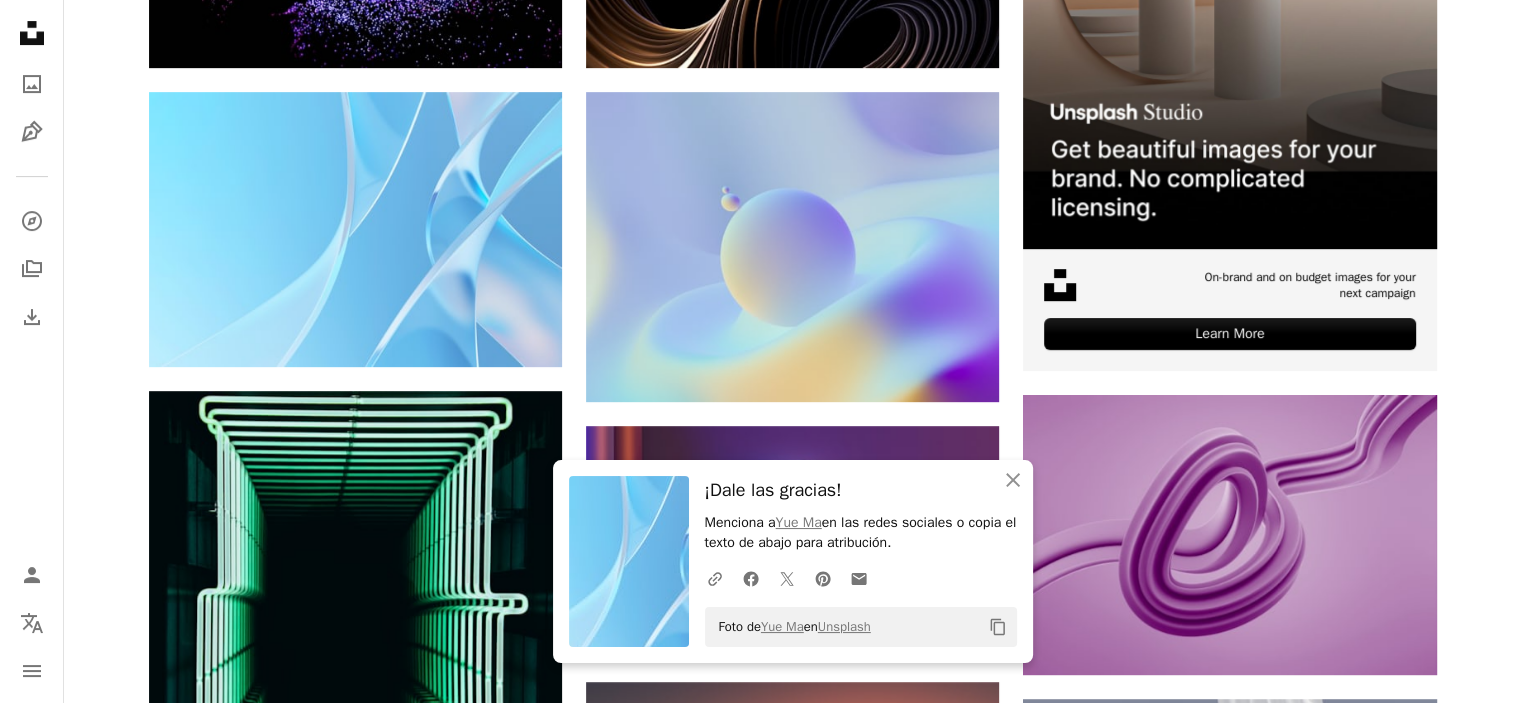 click on "[FIRST] [LAST]" at bounding box center (792, 1335) 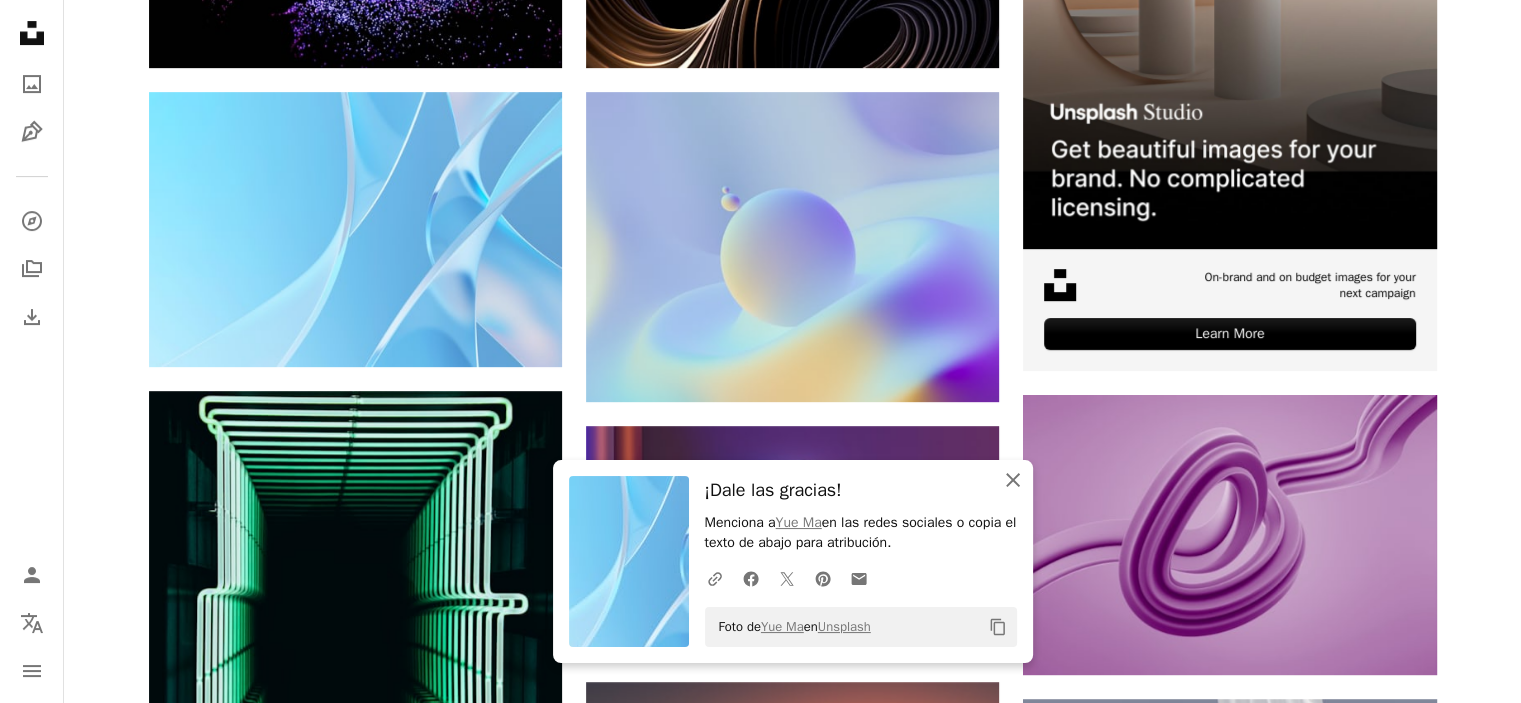 click on "An X shape" 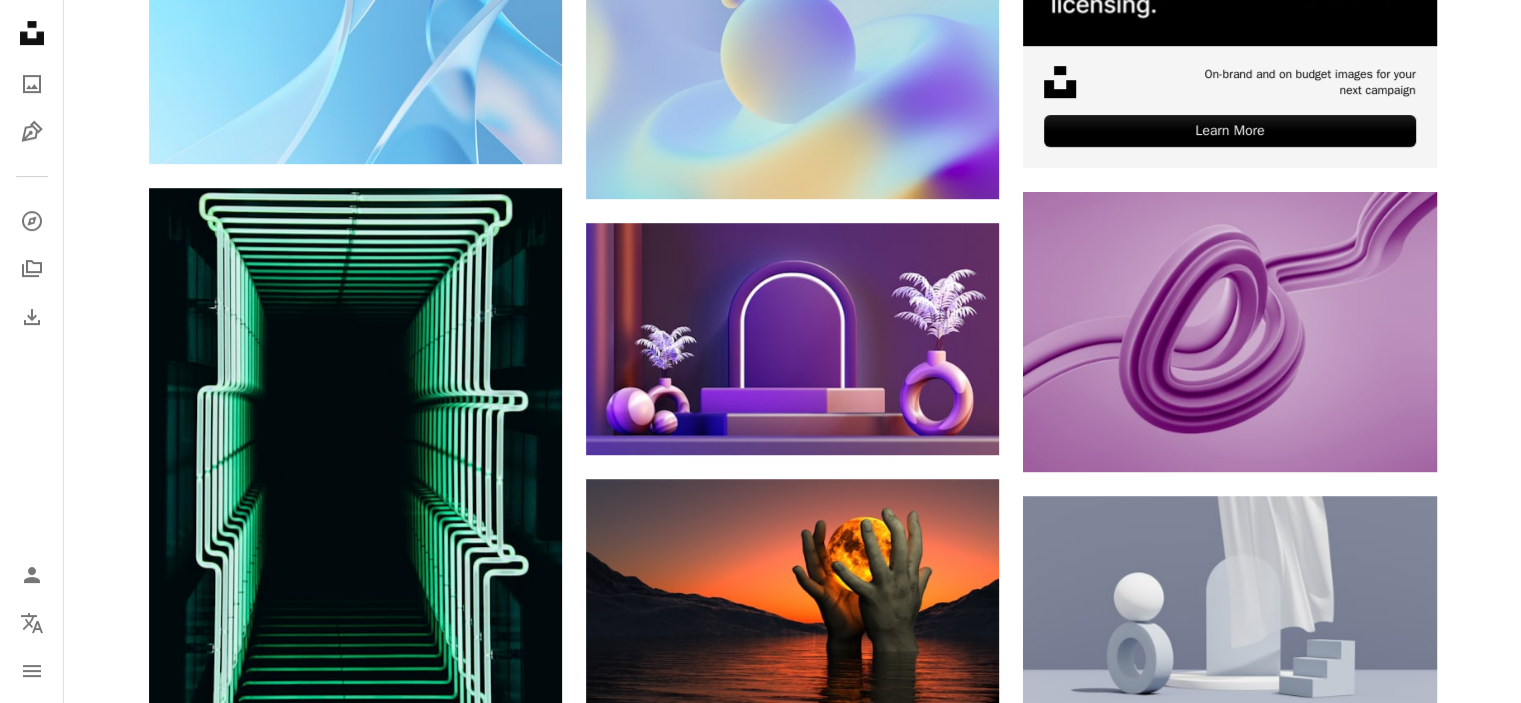 scroll, scrollTop: 920, scrollLeft: 0, axis: vertical 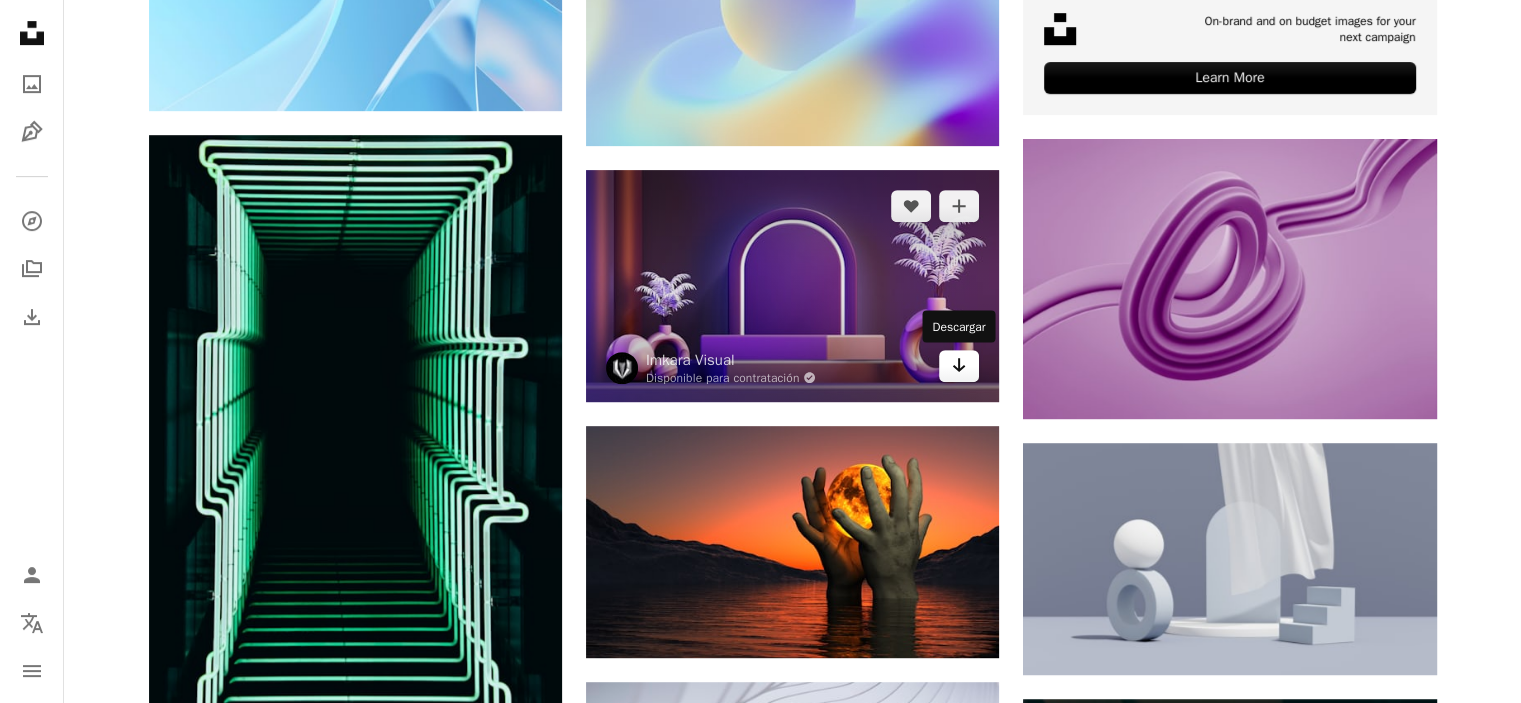click on "Arrow pointing down" at bounding box center (959, 366) 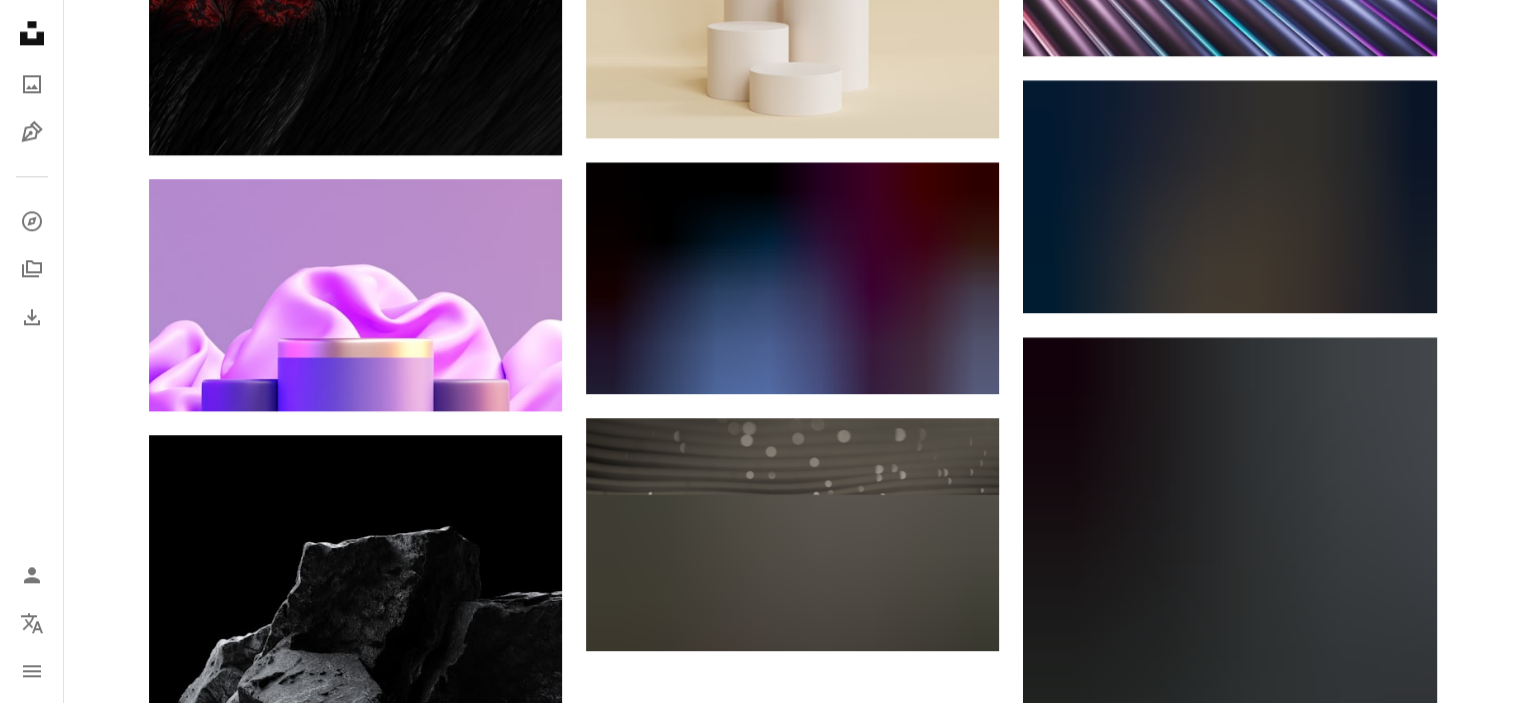 scroll, scrollTop: 2258, scrollLeft: 0, axis: vertical 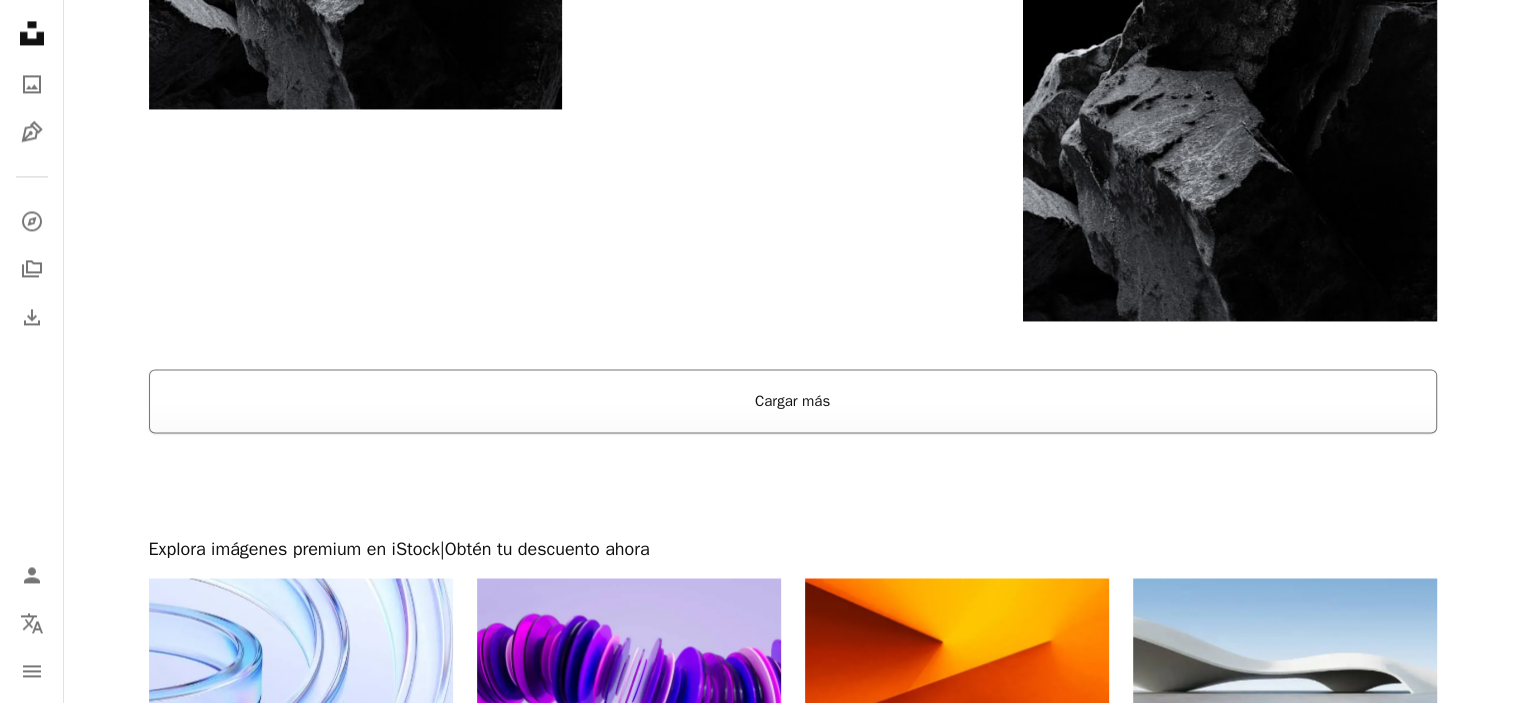 click on "Cargar más" at bounding box center [793, 401] 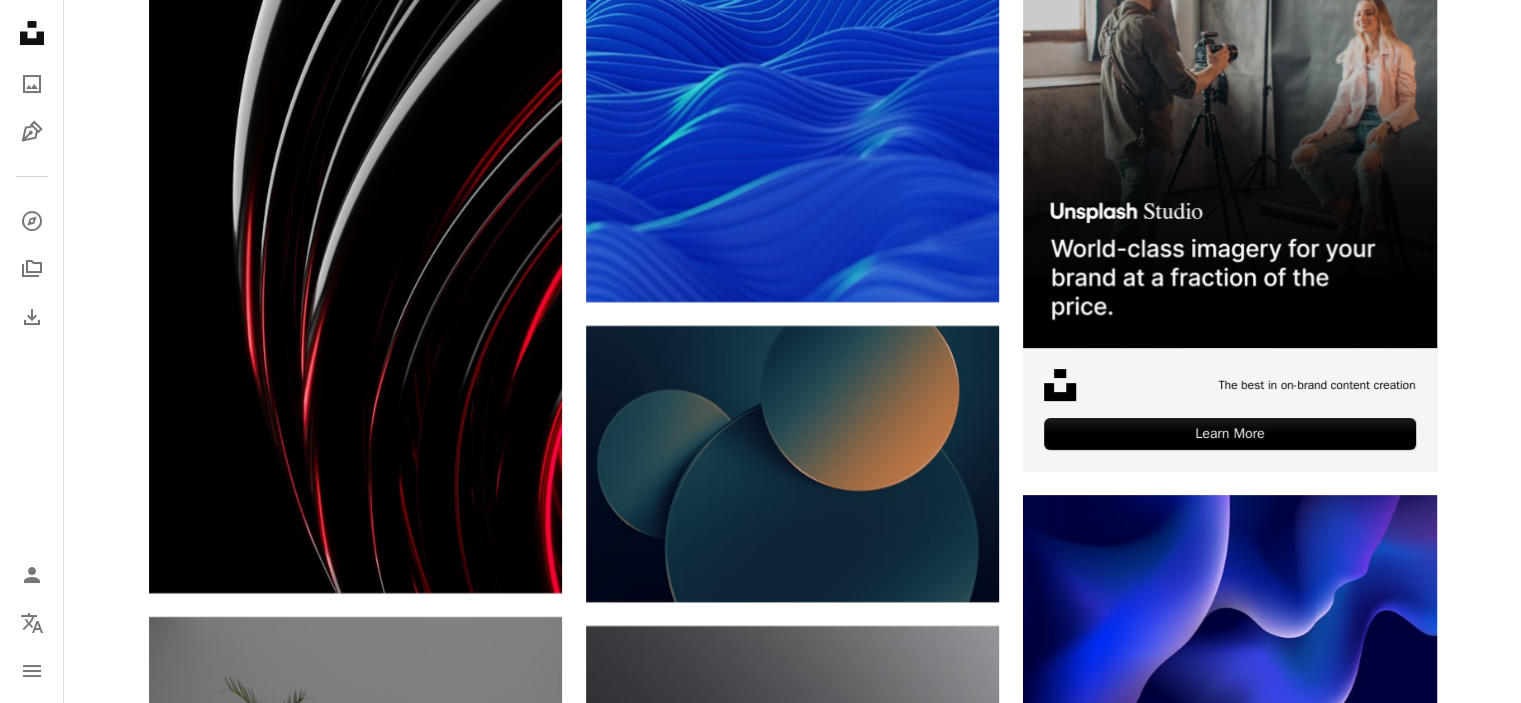 scroll, scrollTop: 8035, scrollLeft: 0, axis: vertical 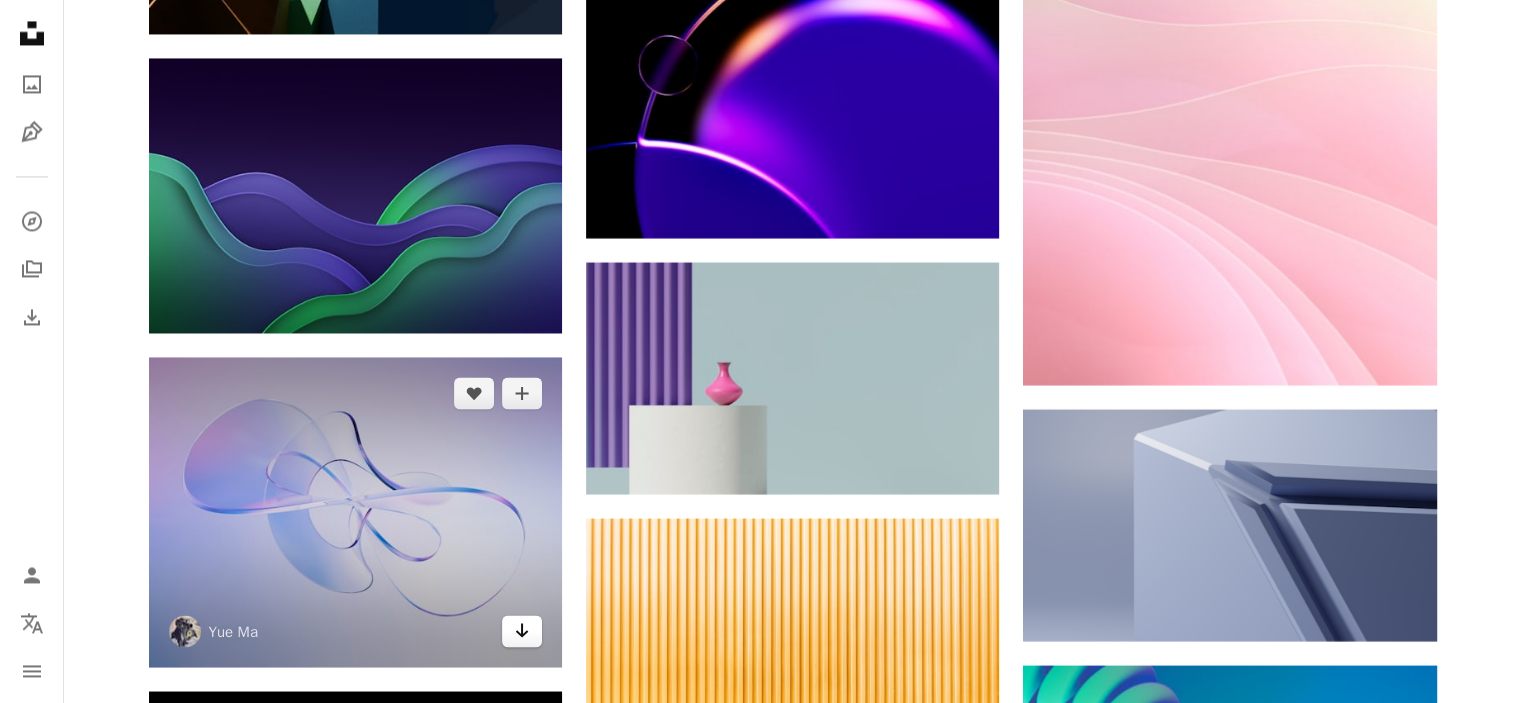click on "Arrow pointing down" 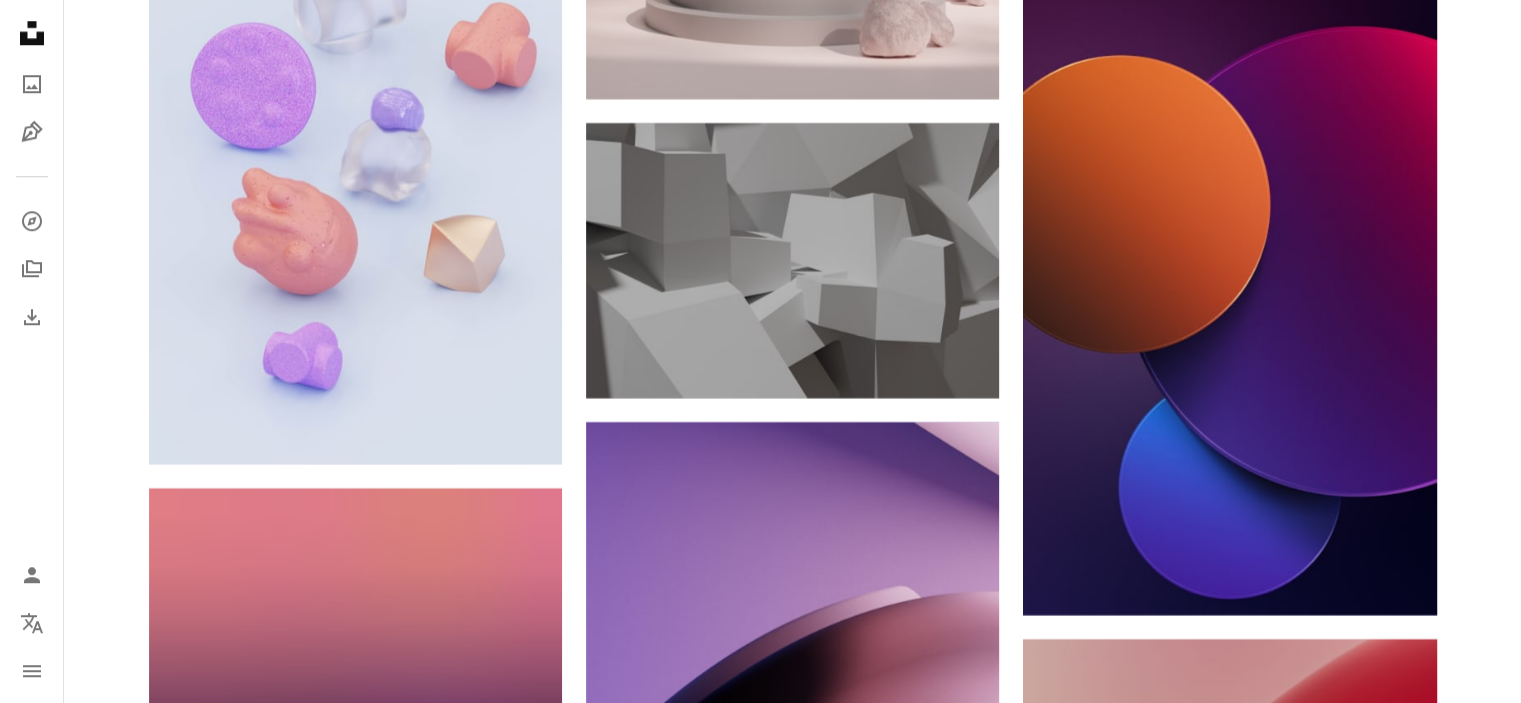 scroll, scrollTop: 24787, scrollLeft: 0, axis: vertical 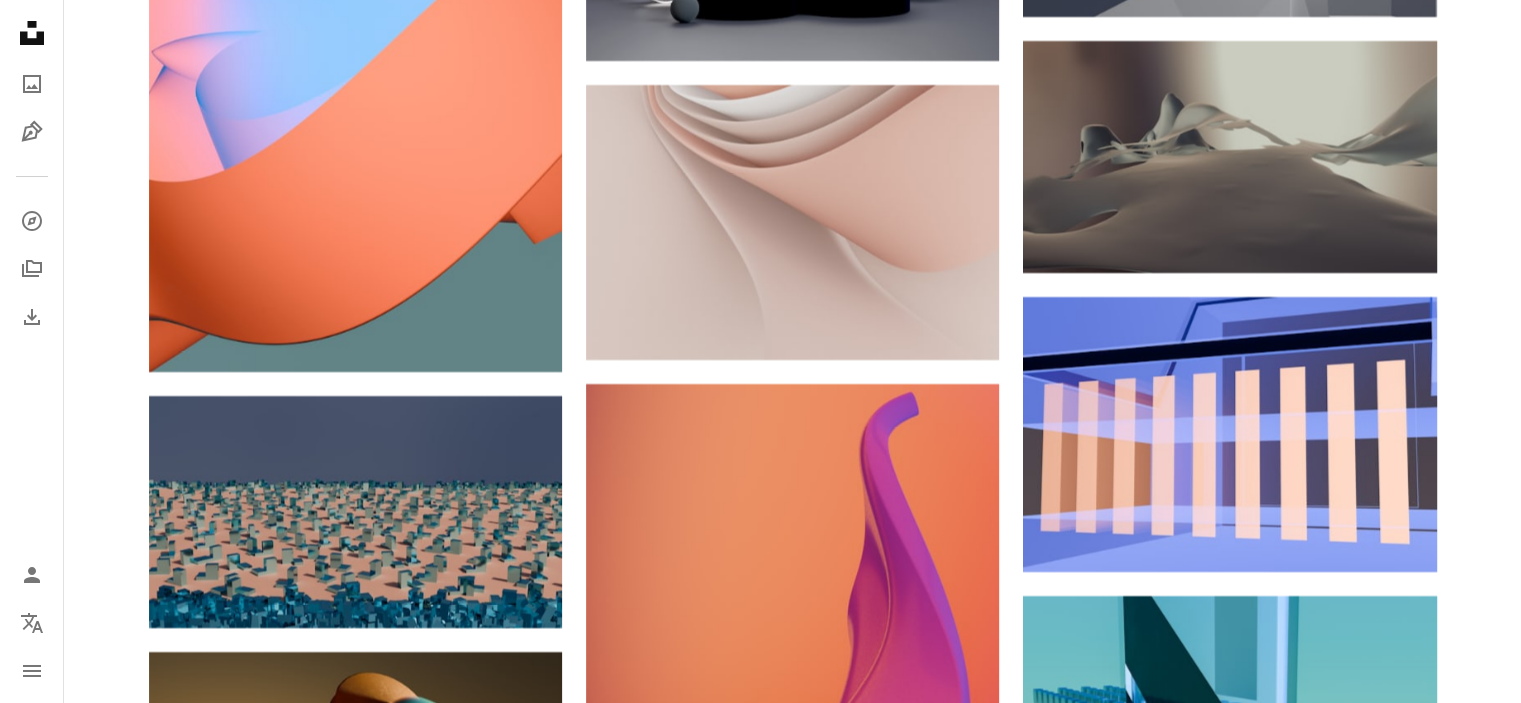 click on "[FIRST] [LAST]" at bounding box center [792, -13566] 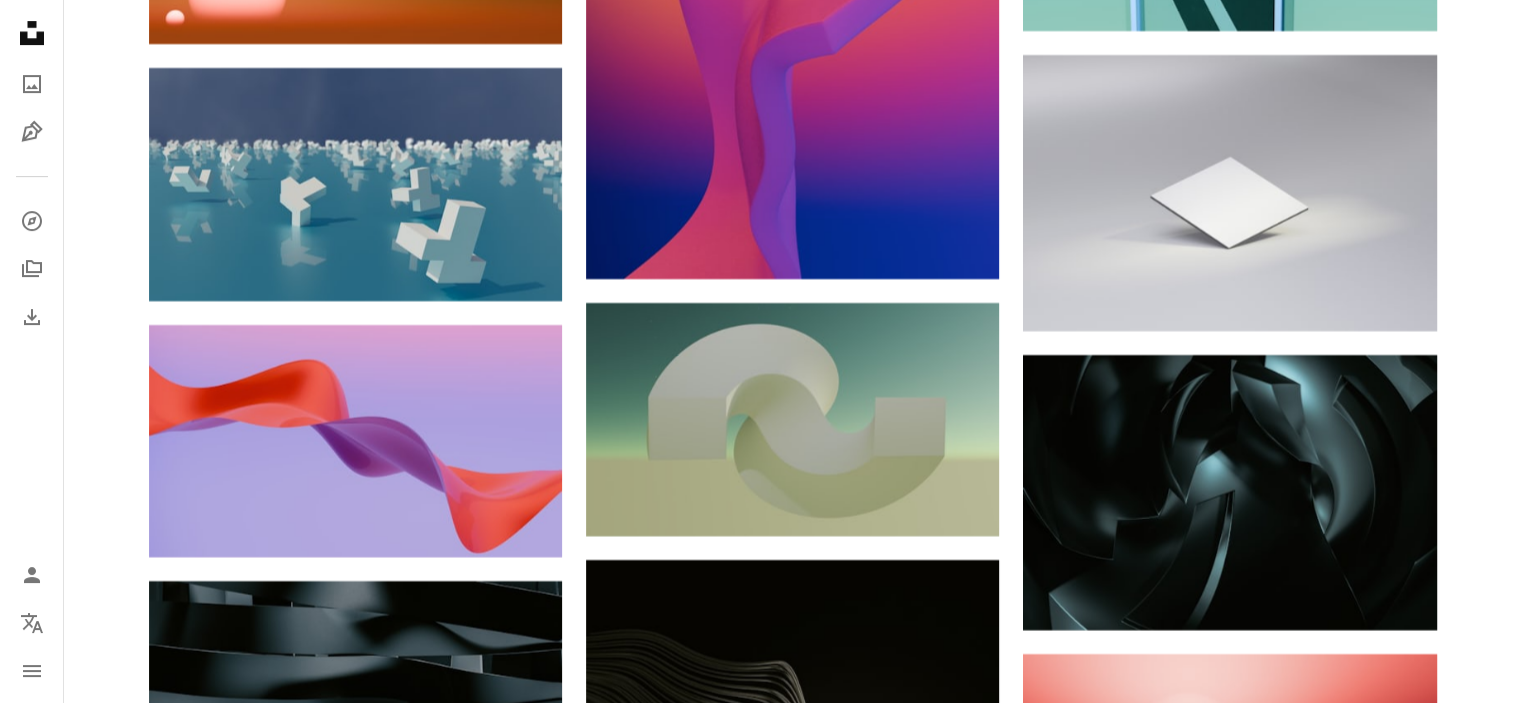 scroll, scrollTop: 31263, scrollLeft: 0, axis: vertical 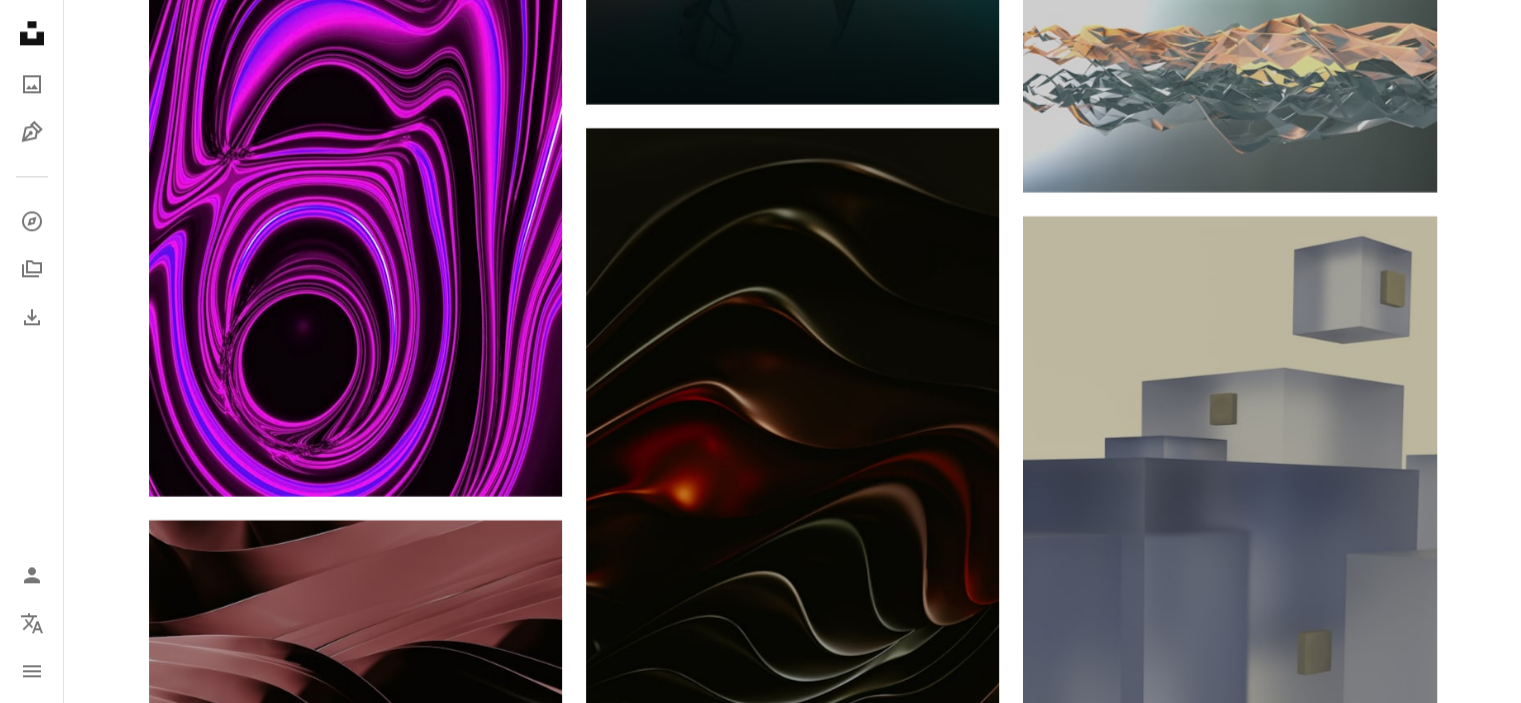 click on "[FIRST] [LAST]" at bounding box center (792, -14913) 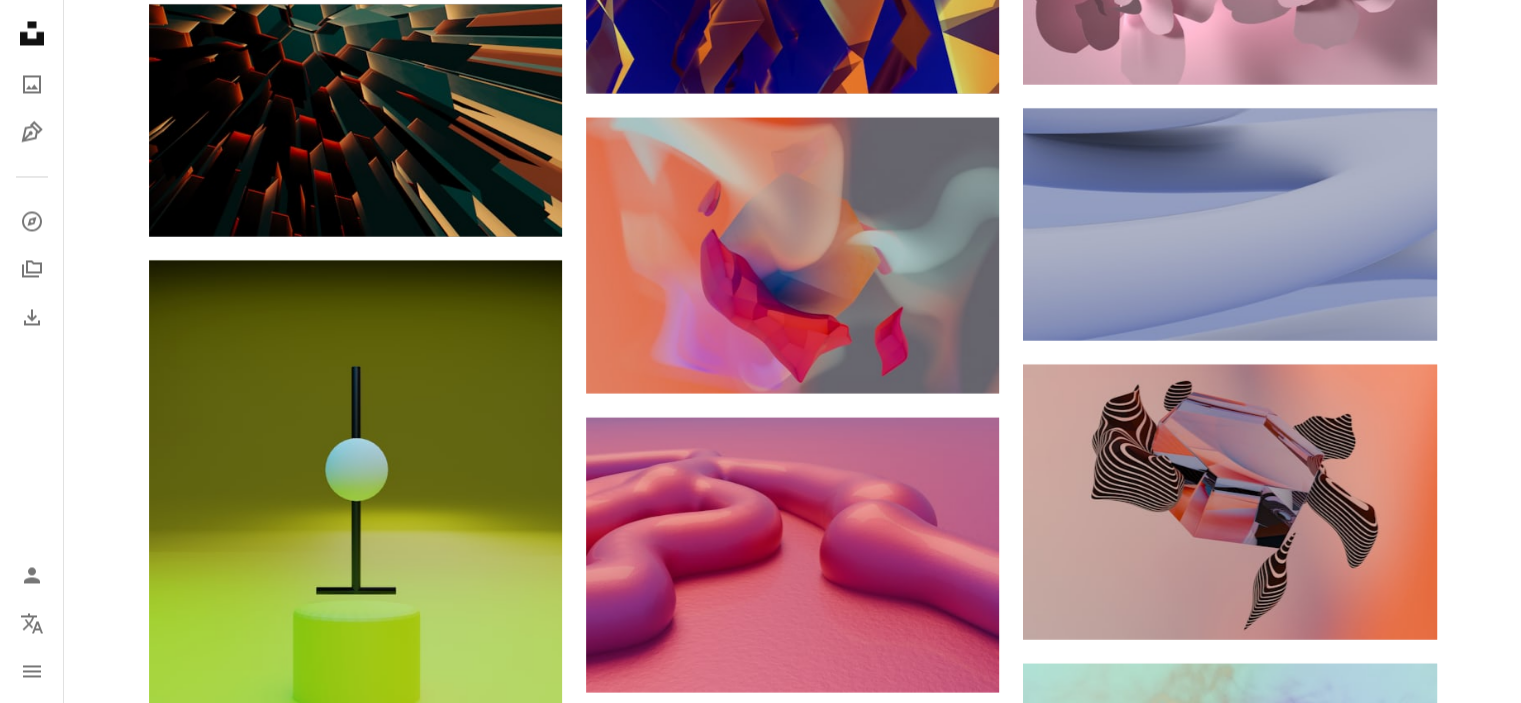 scroll, scrollTop: 41783, scrollLeft: 0, axis: vertical 